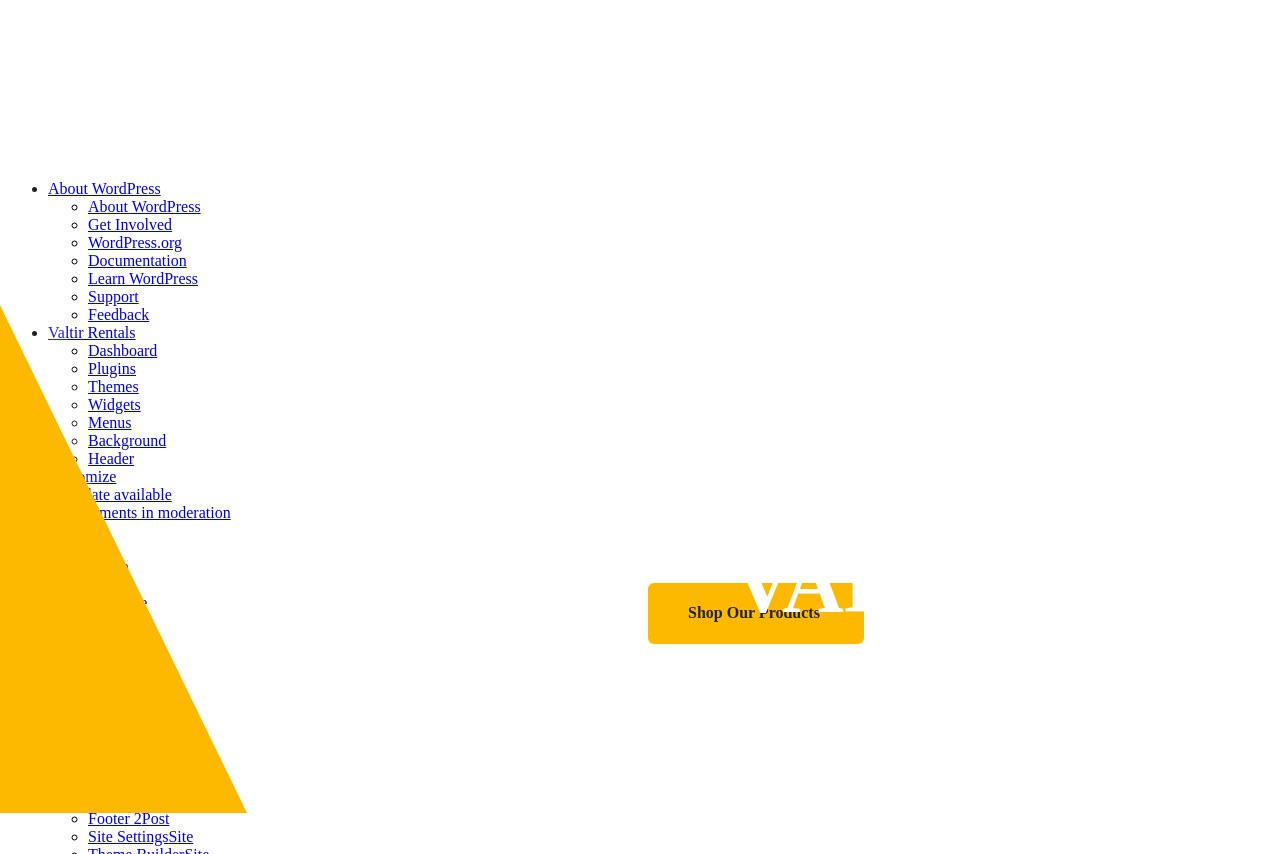 scroll, scrollTop: 0, scrollLeft: 0, axis: both 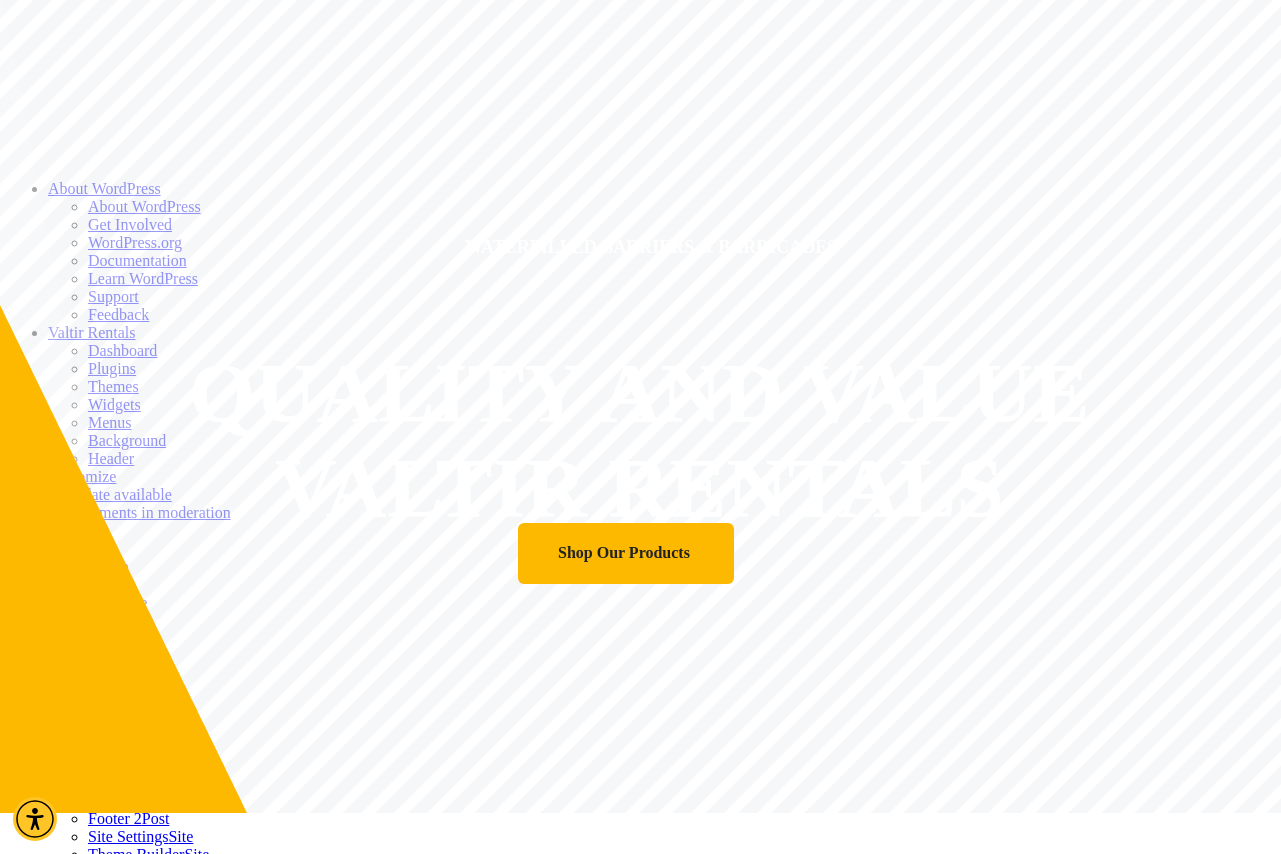 click at bounding box center [48, 188] 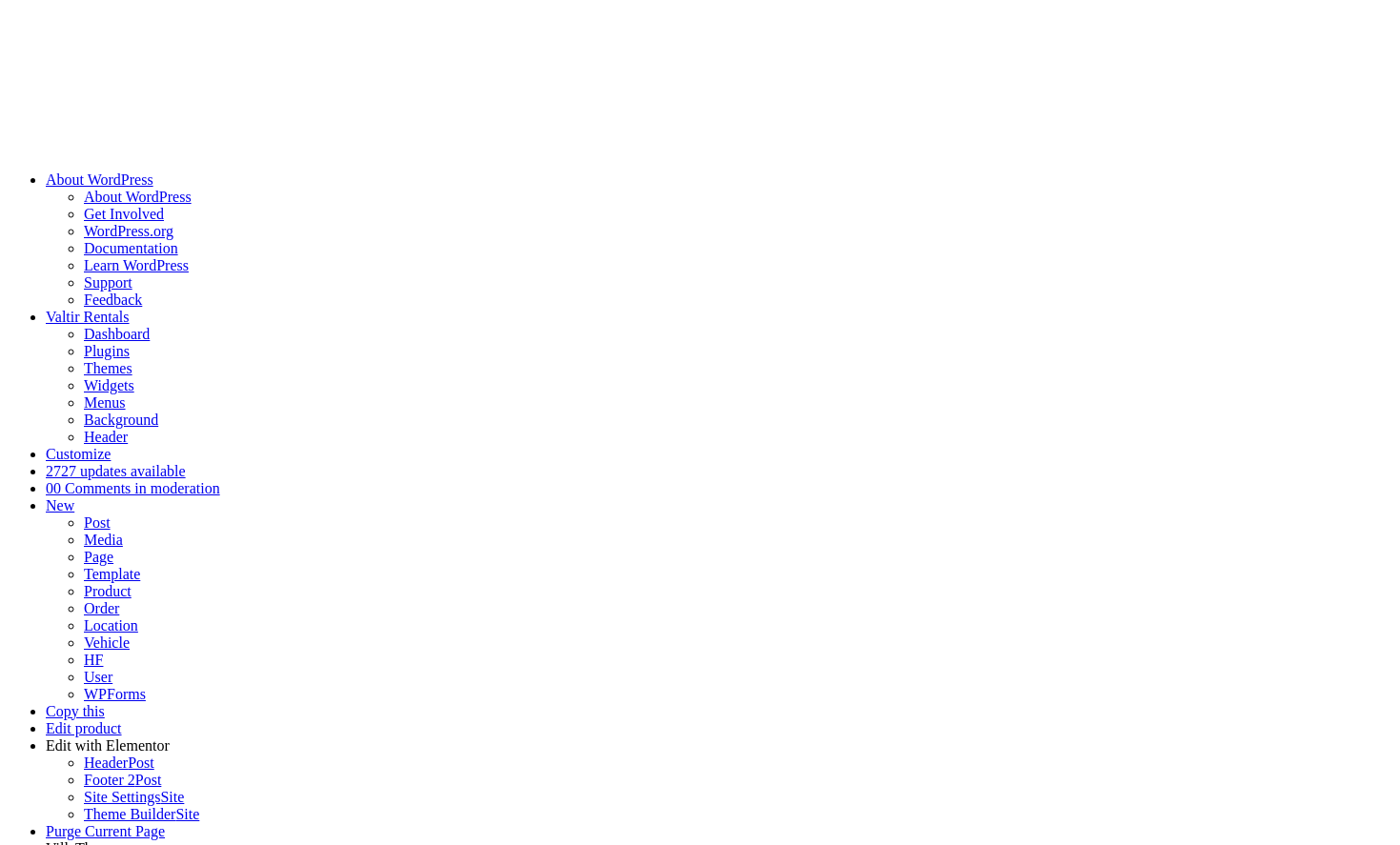 scroll, scrollTop: 0, scrollLeft: 0, axis: both 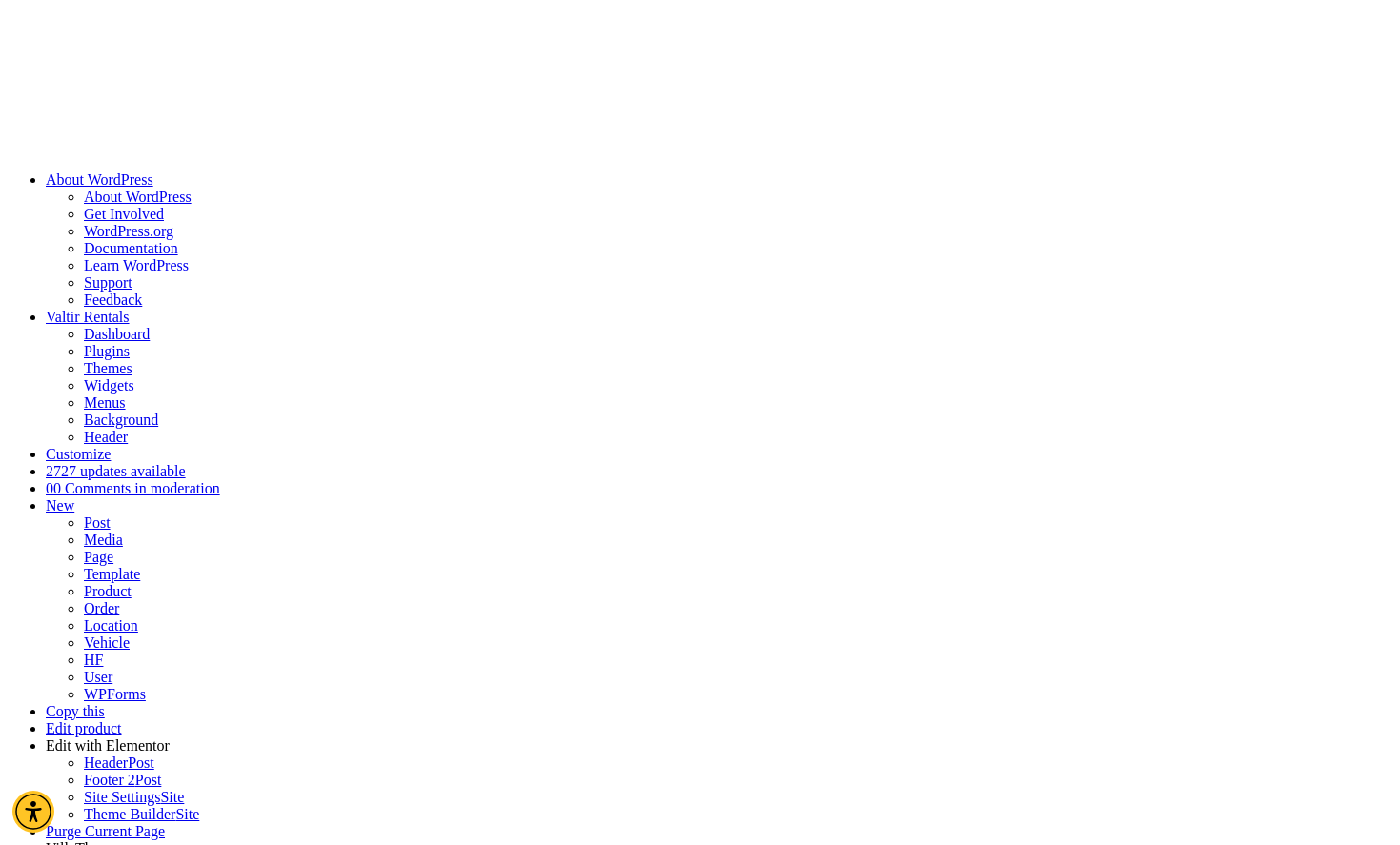 select on "******" 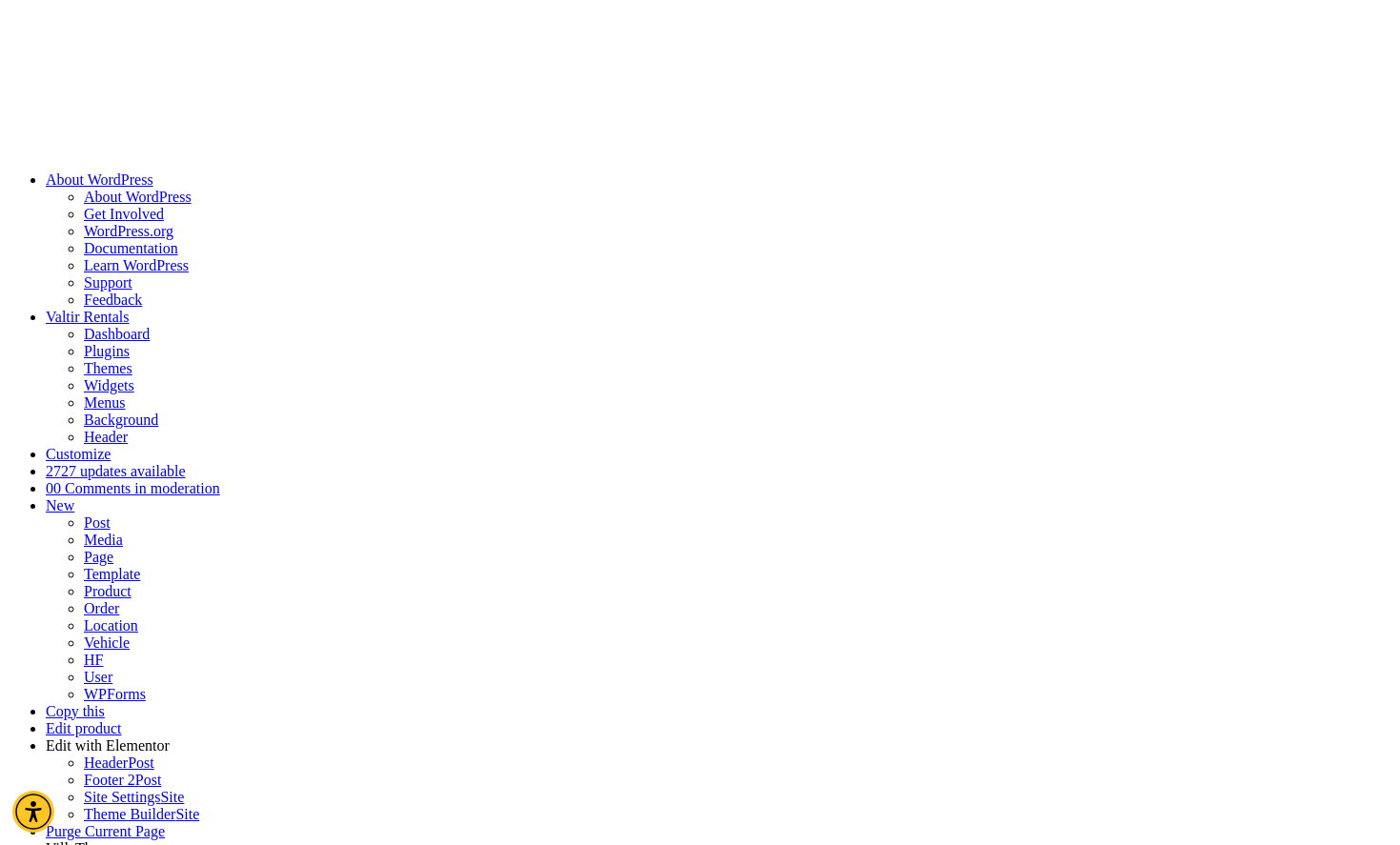 select on "***" 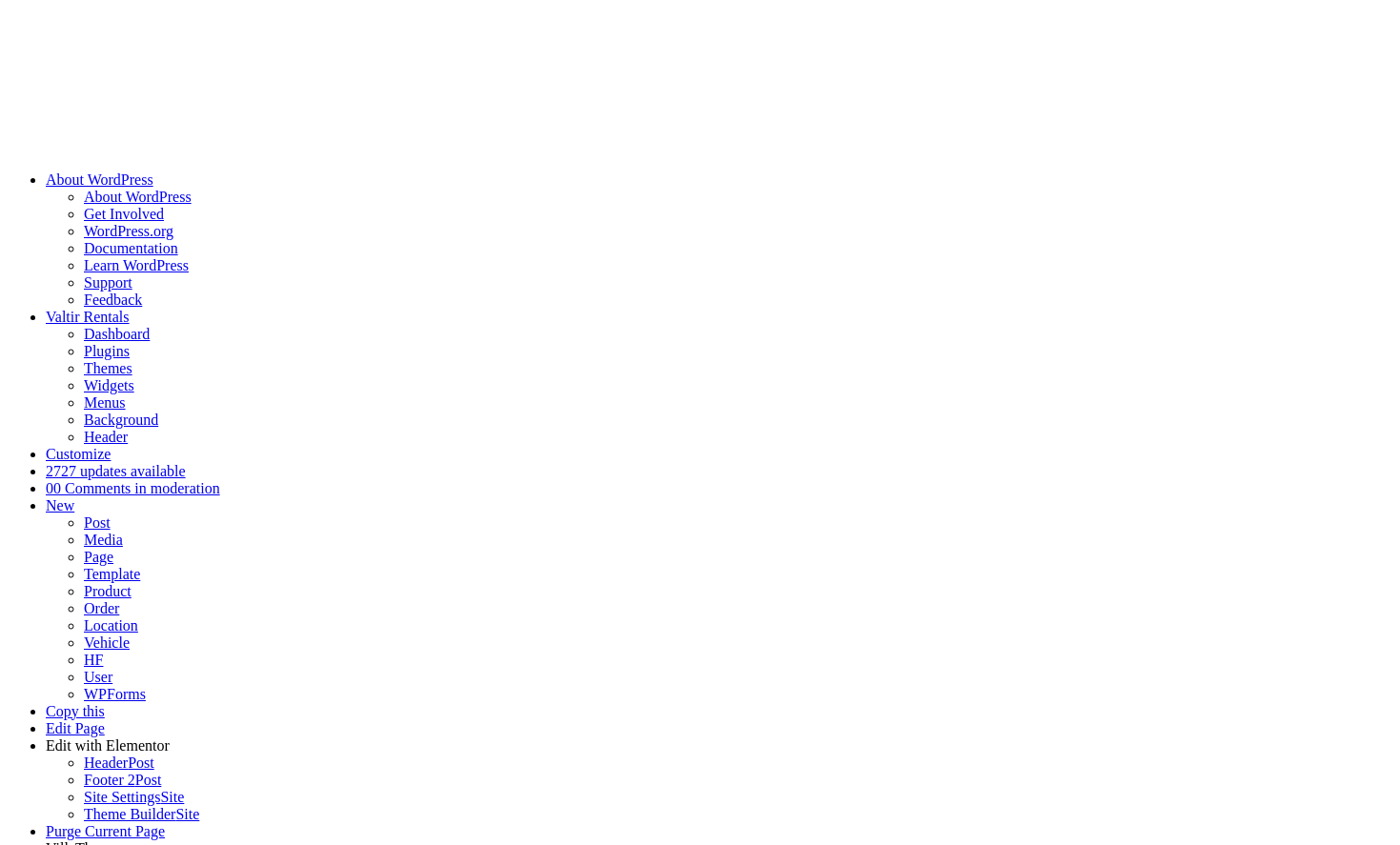 scroll, scrollTop: 0, scrollLeft: 0, axis: both 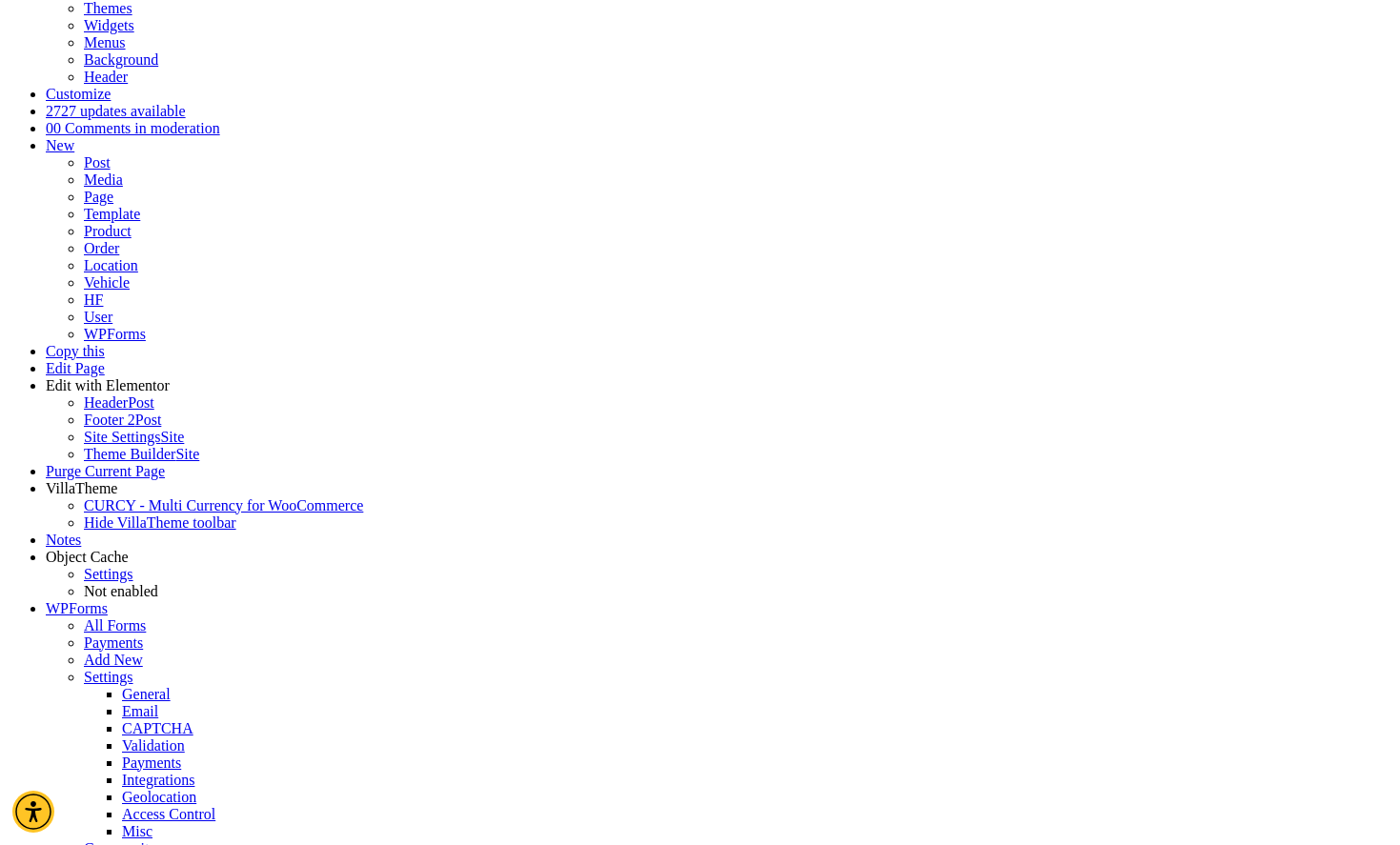 click on "QTY" at bounding box center [165, 3600] 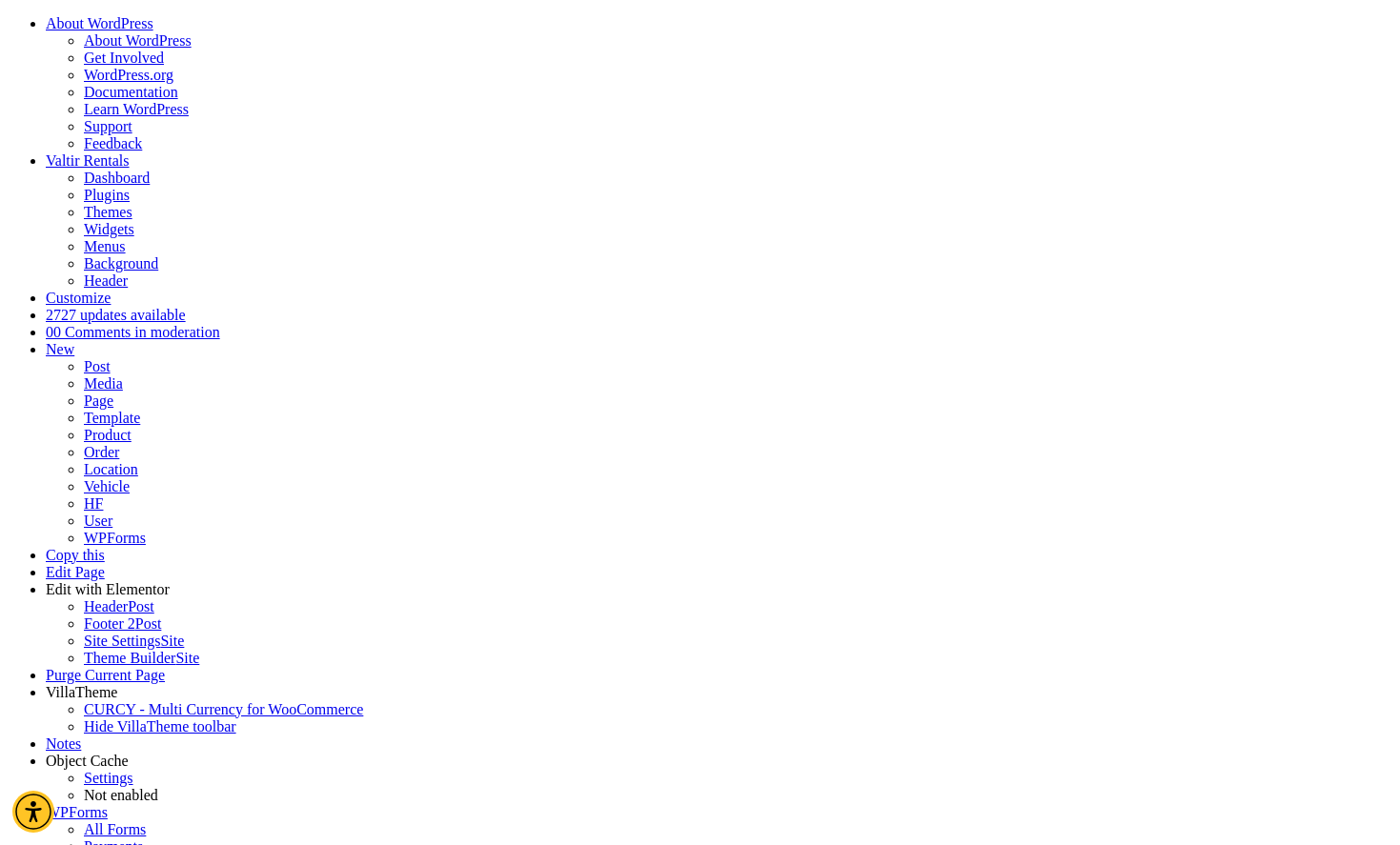 scroll, scrollTop: 0, scrollLeft: 0, axis: both 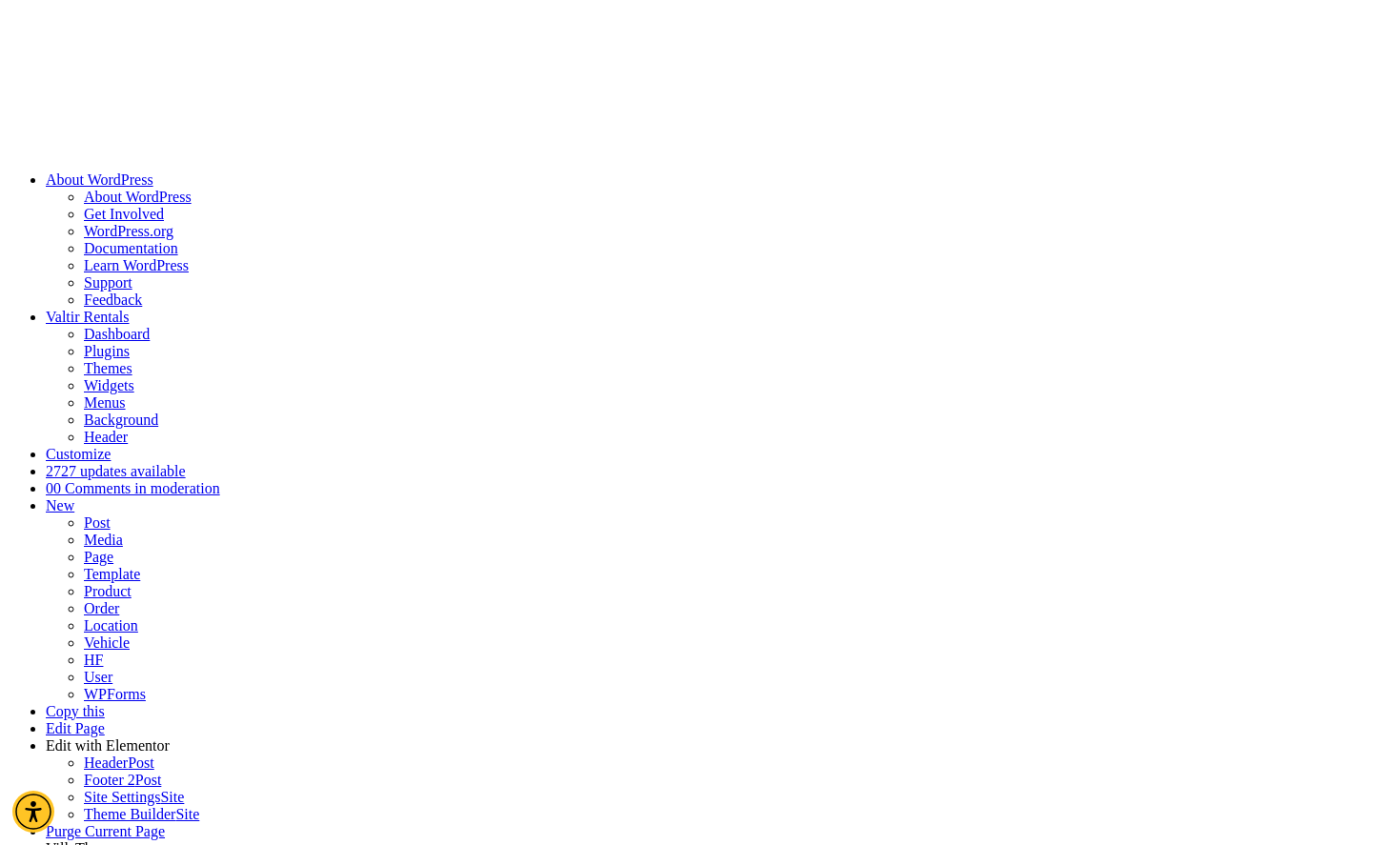 click on "Cart" at bounding box center [37, 3179] 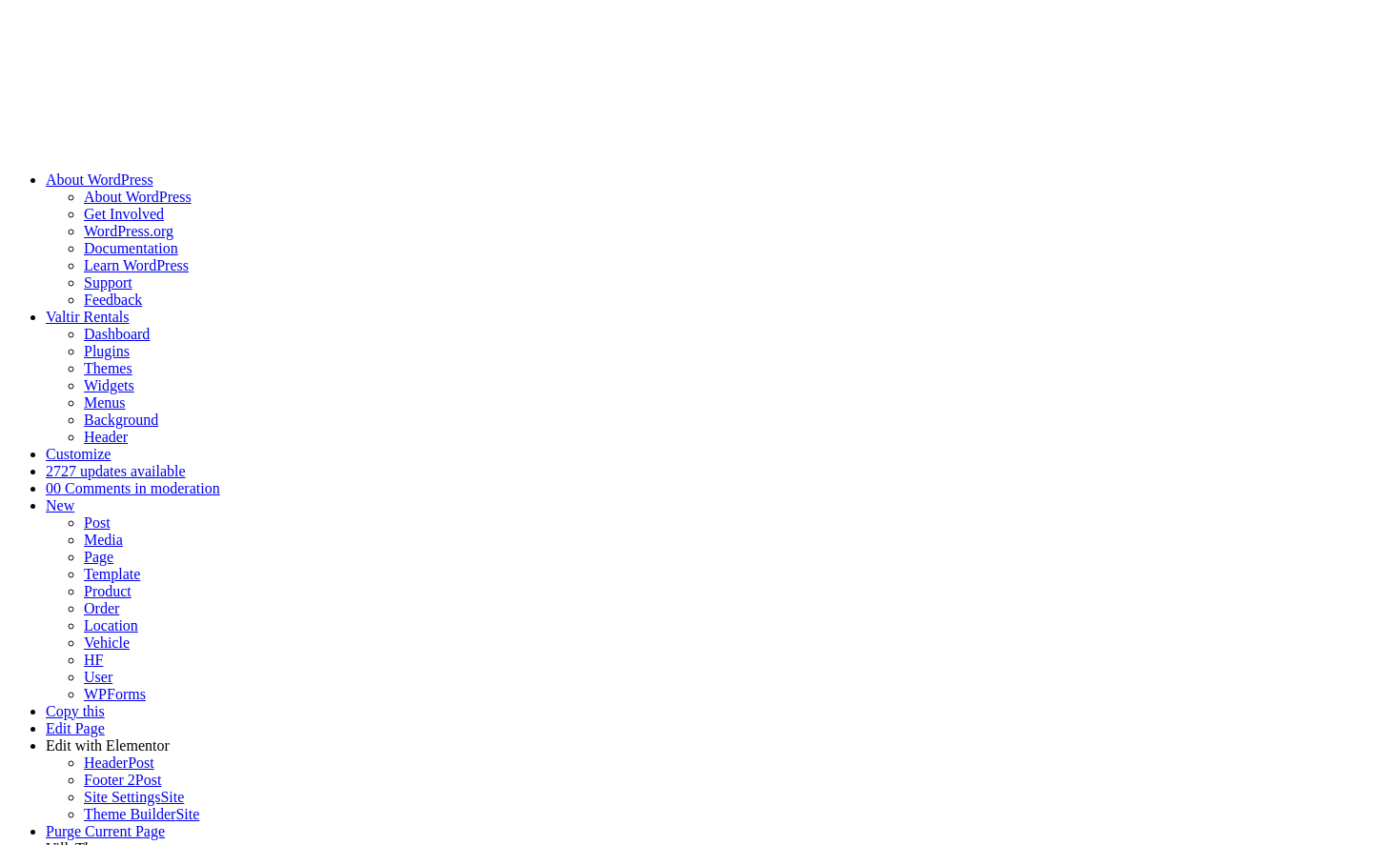 scroll, scrollTop: 0, scrollLeft: 0, axis: both 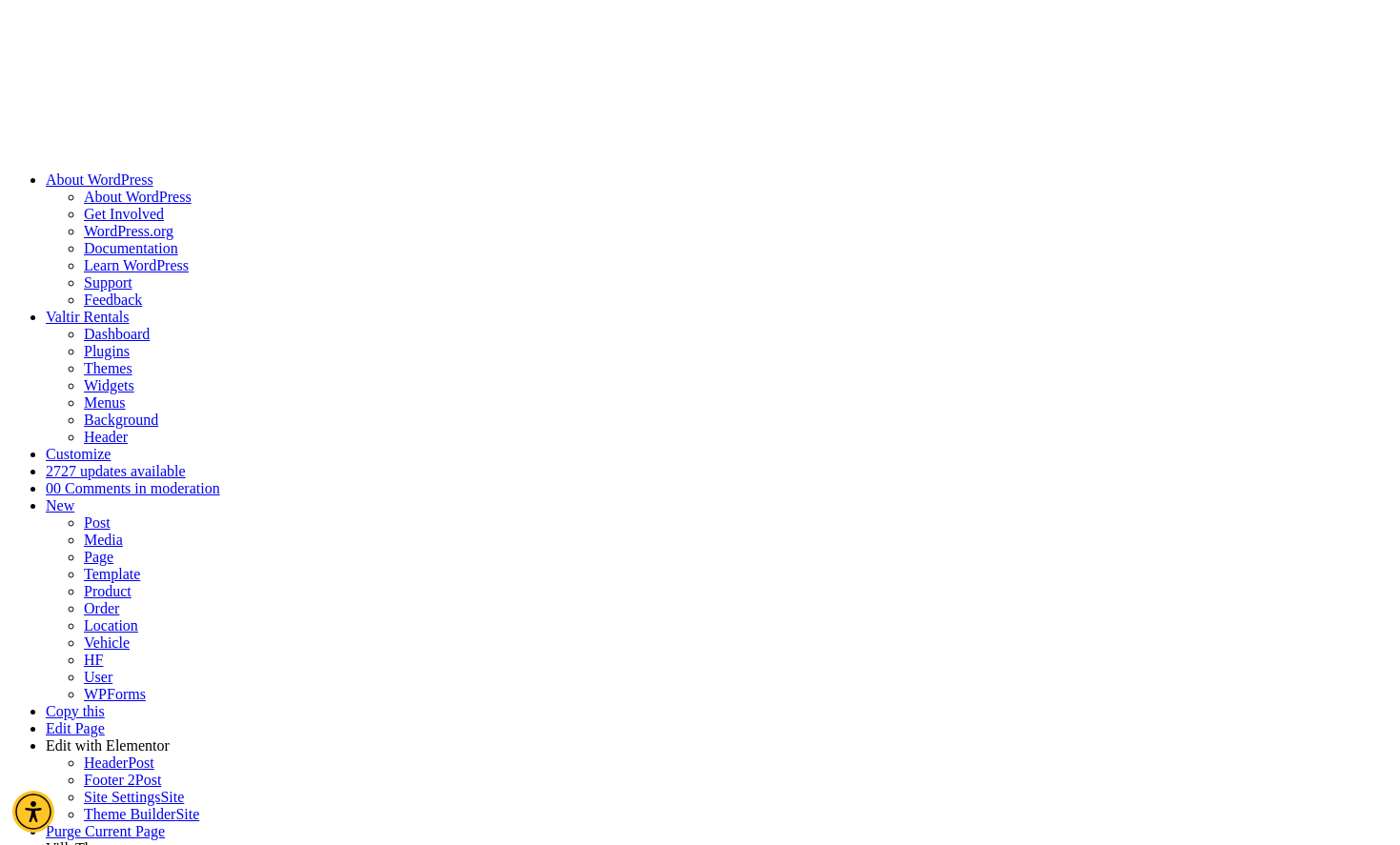 click on "Yodock® 2001
Color:
Orange
Rent or Buy:
Buy" at bounding box center (639, 3568) 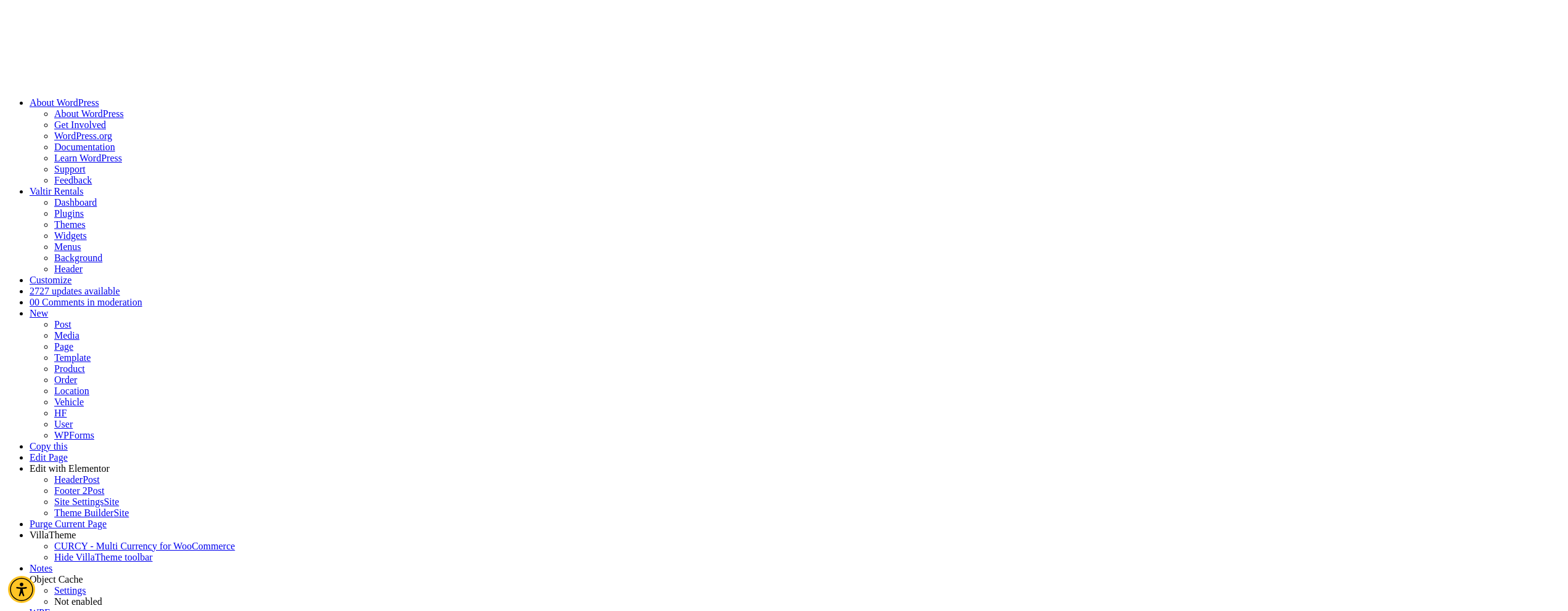 scroll, scrollTop: 0, scrollLeft: 0, axis: both 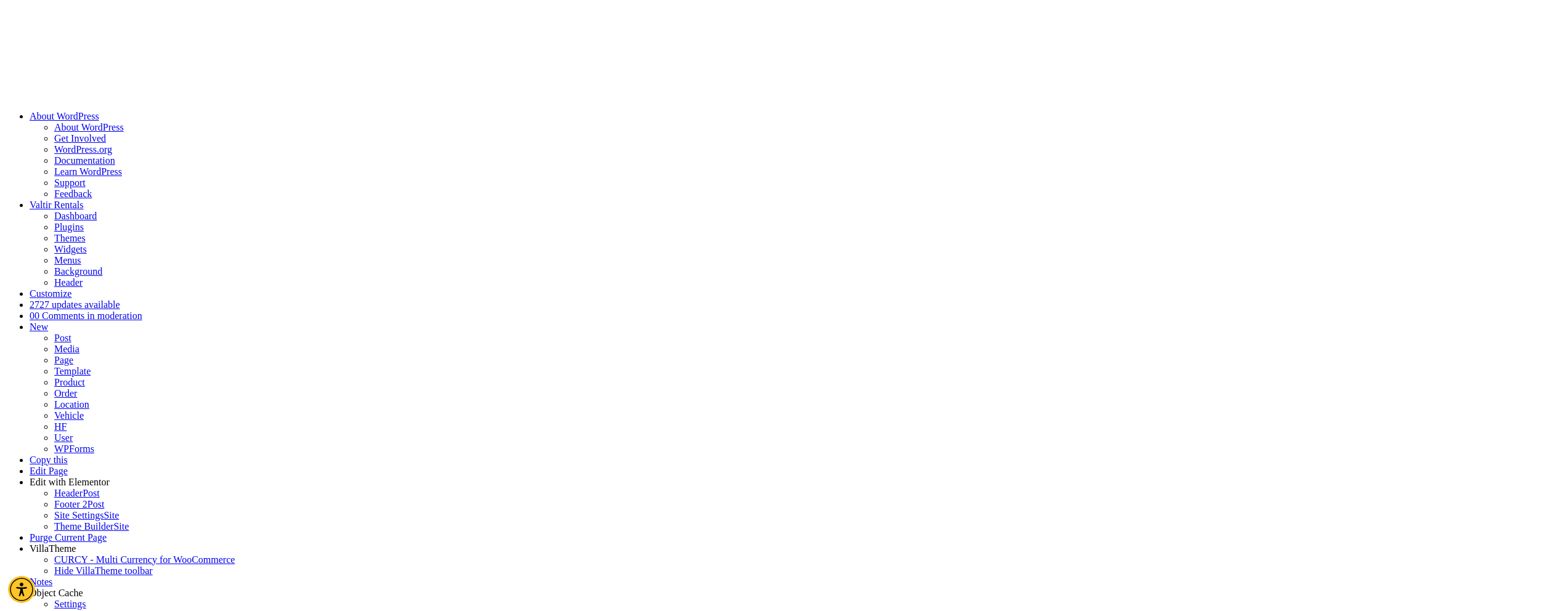 click on "Yodock® 2001" at bounding box center (405, 2259) 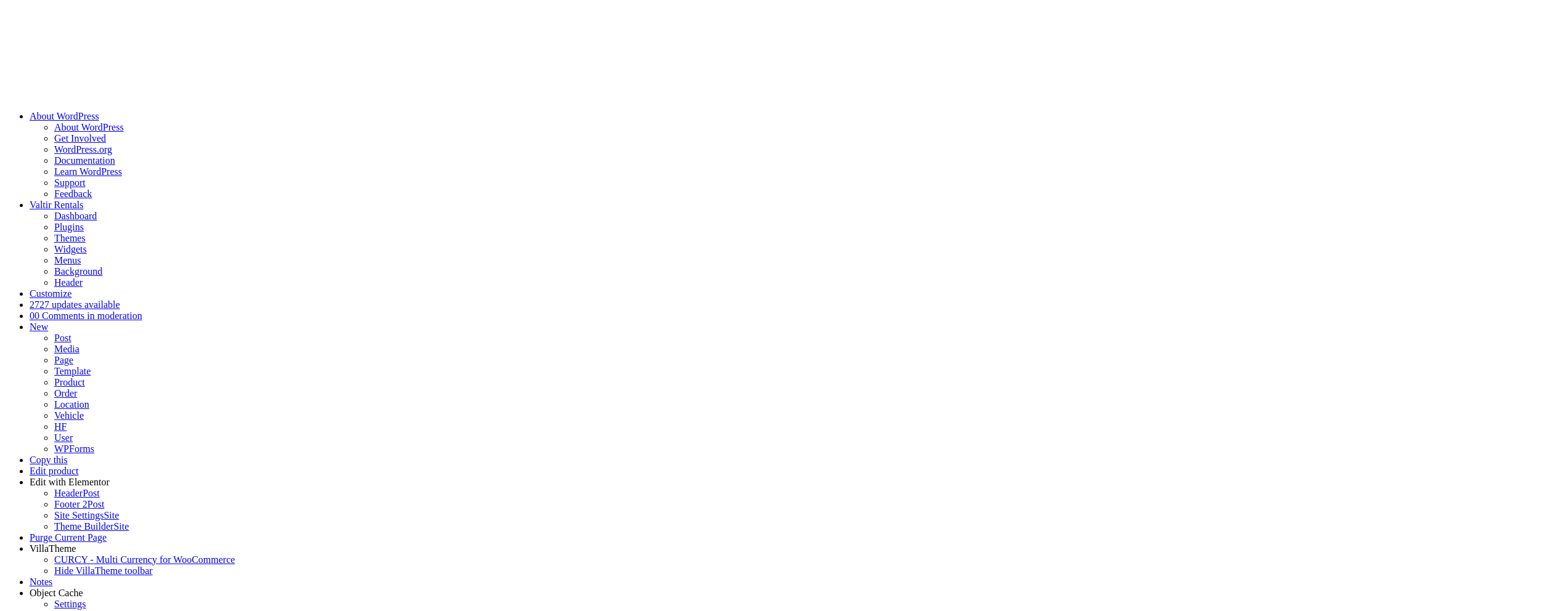 scroll, scrollTop: 0, scrollLeft: 0, axis: both 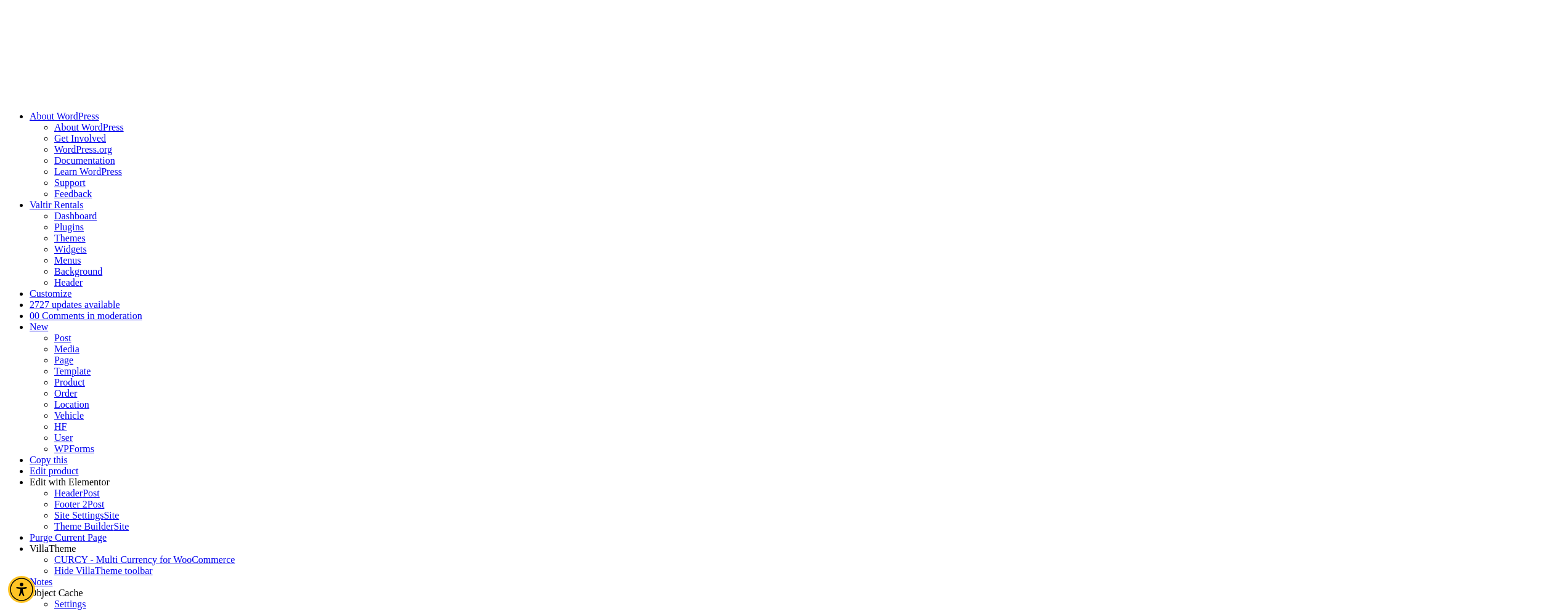click on "Add to Quote" 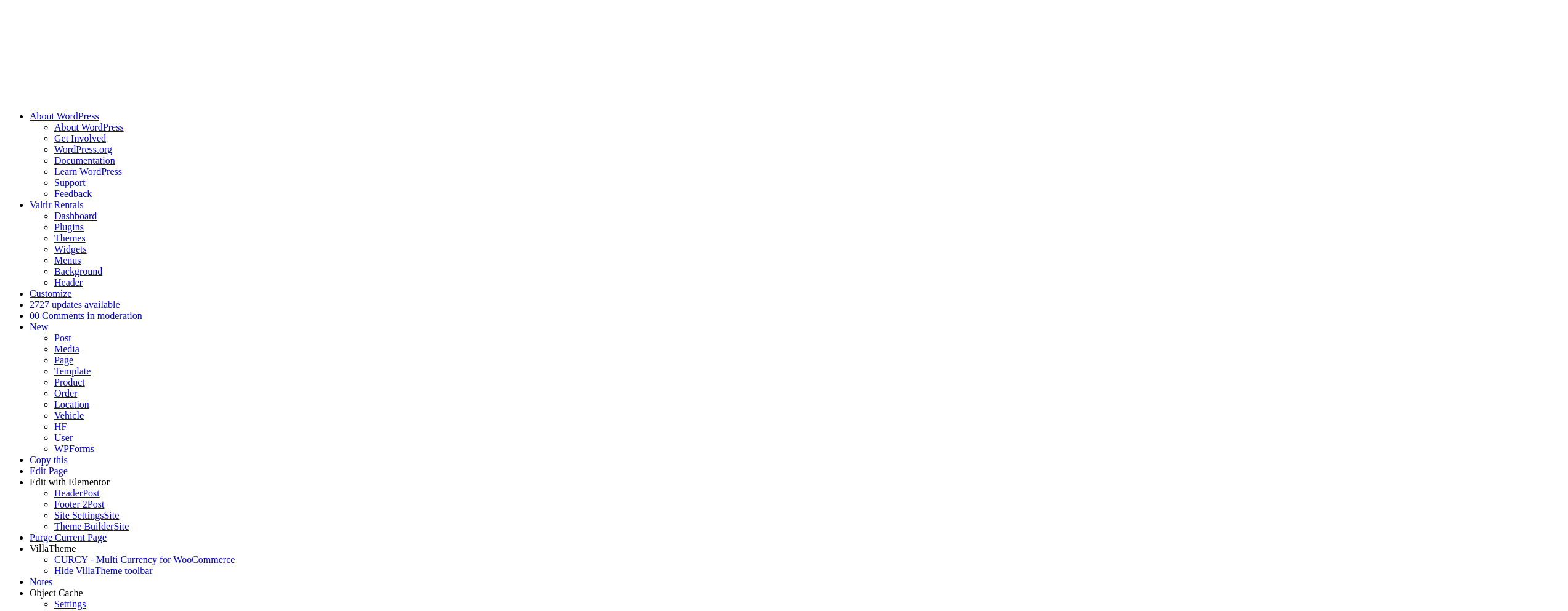 scroll, scrollTop: 0, scrollLeft: 0, axis: both 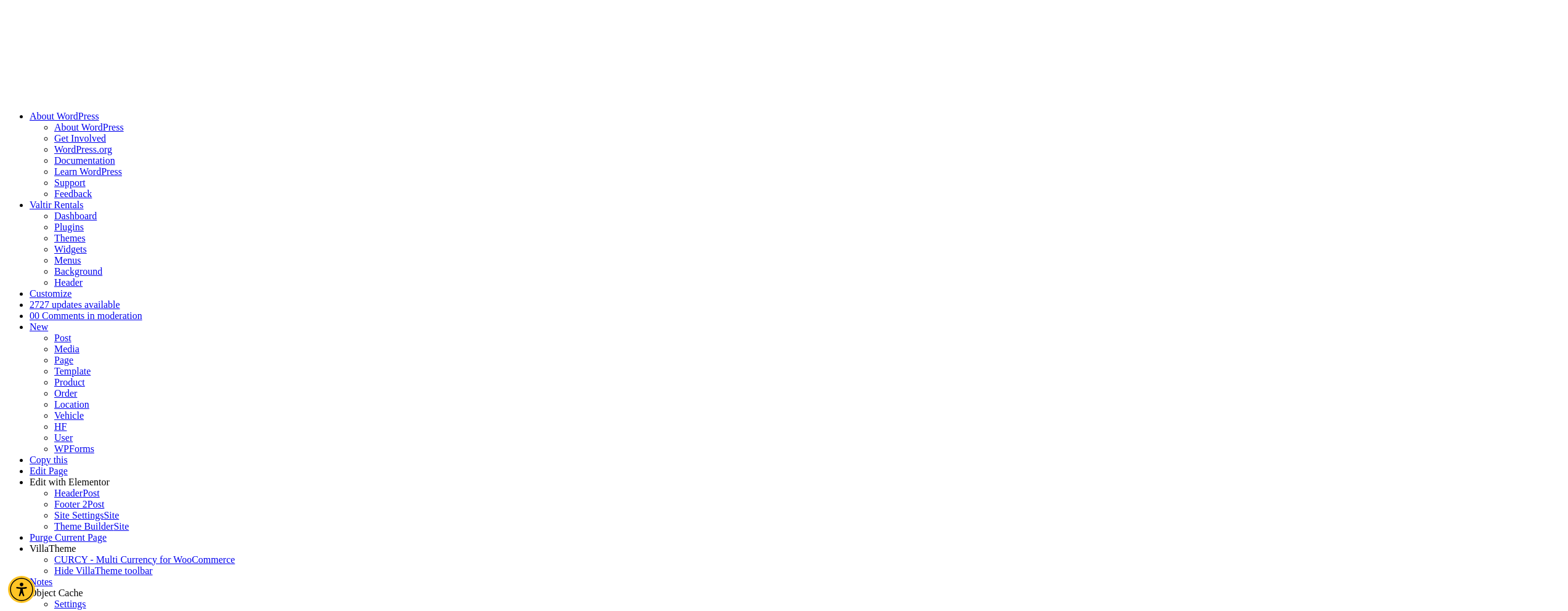 type on "*" 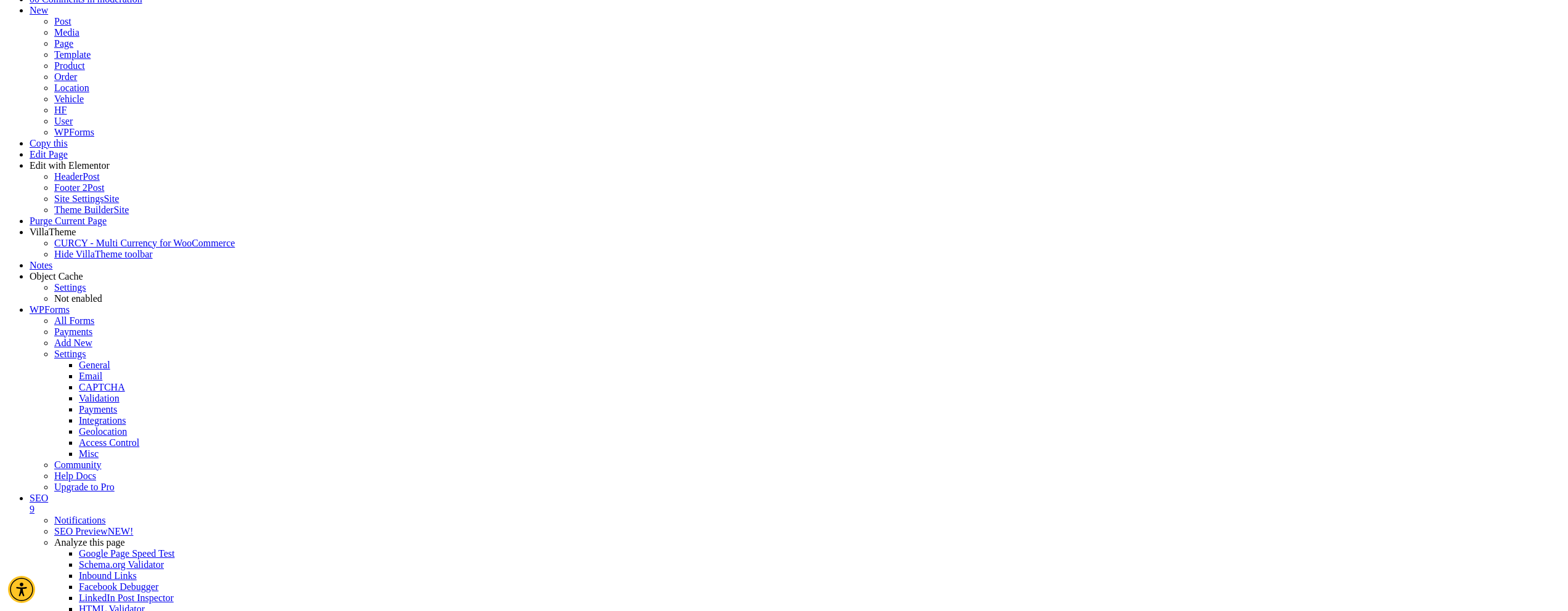 scroll, scrollTop: 443, scrollLeft: 0, axis: vertical 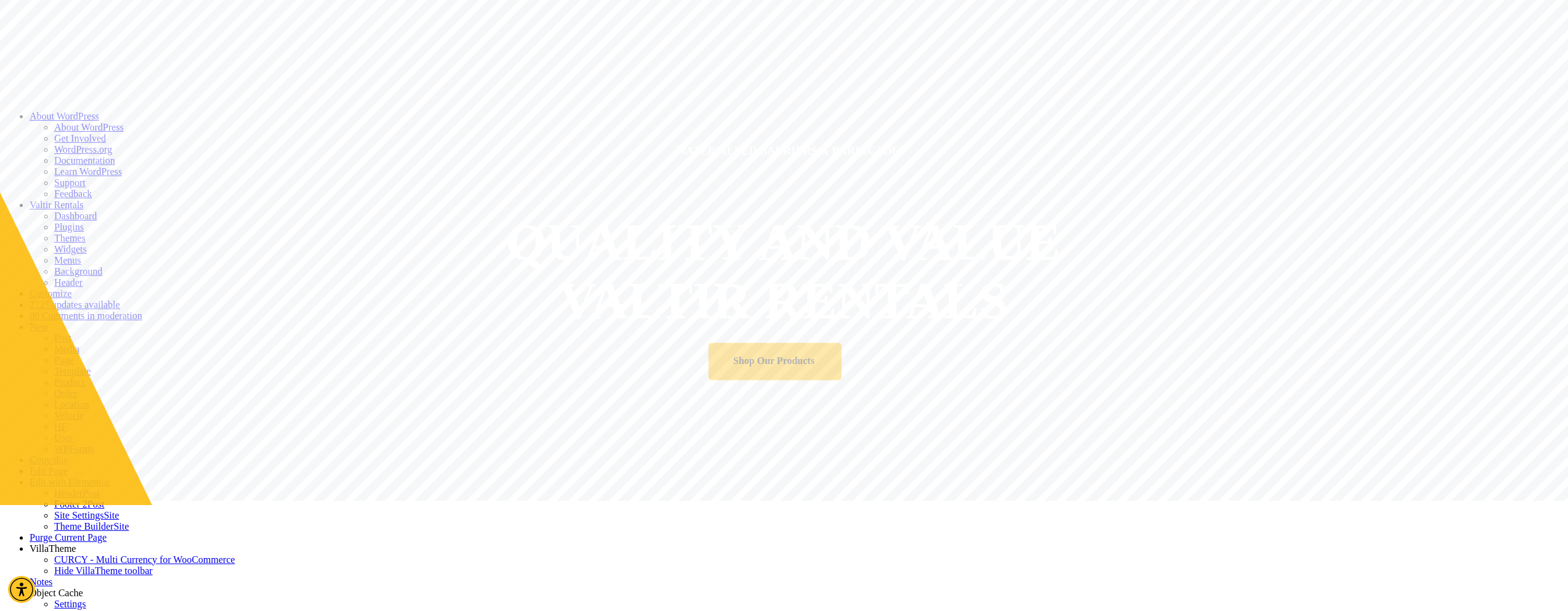 click at bounding box center (35, 2142) 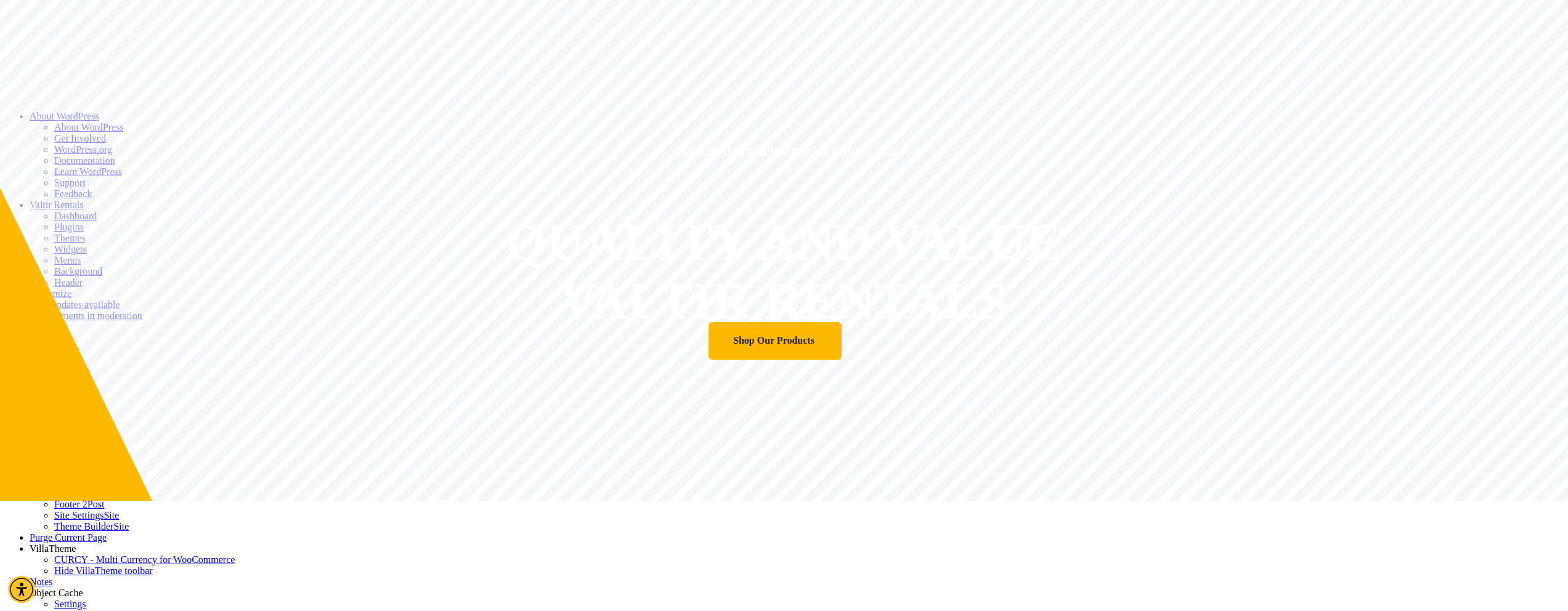 click at bounding box center [49, 2155] 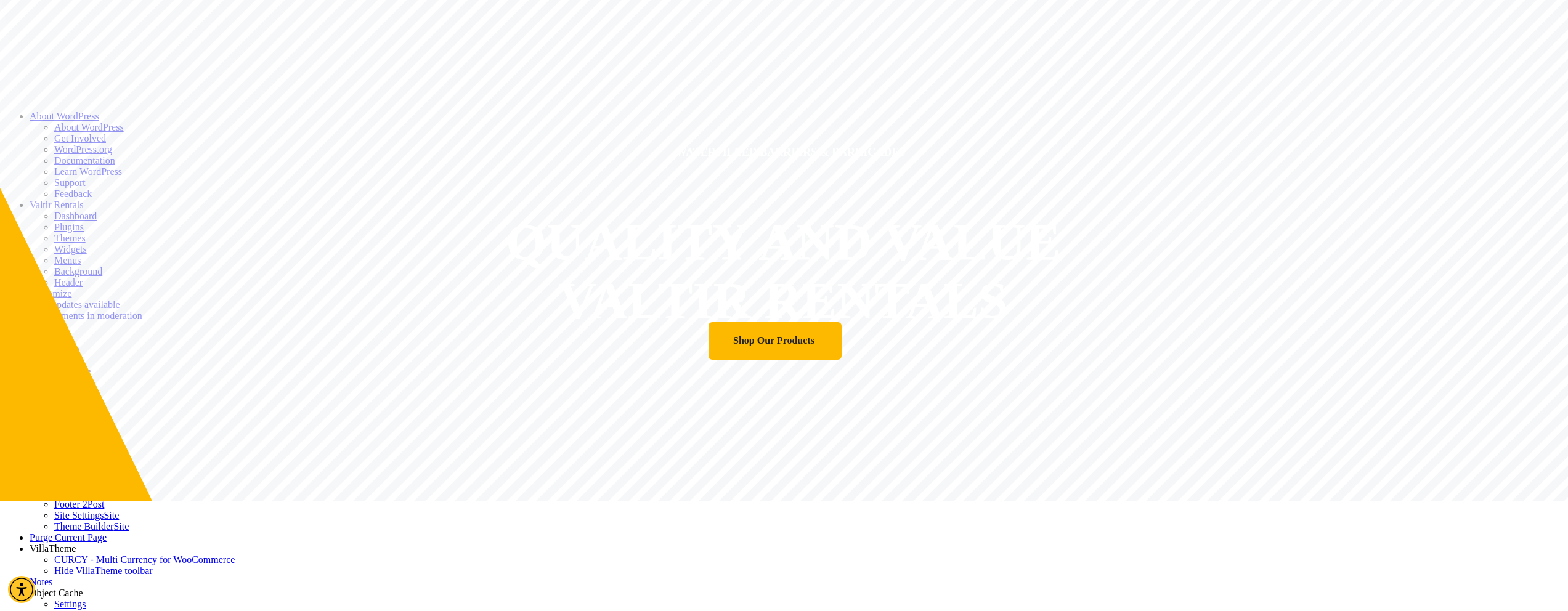 type on "**********" 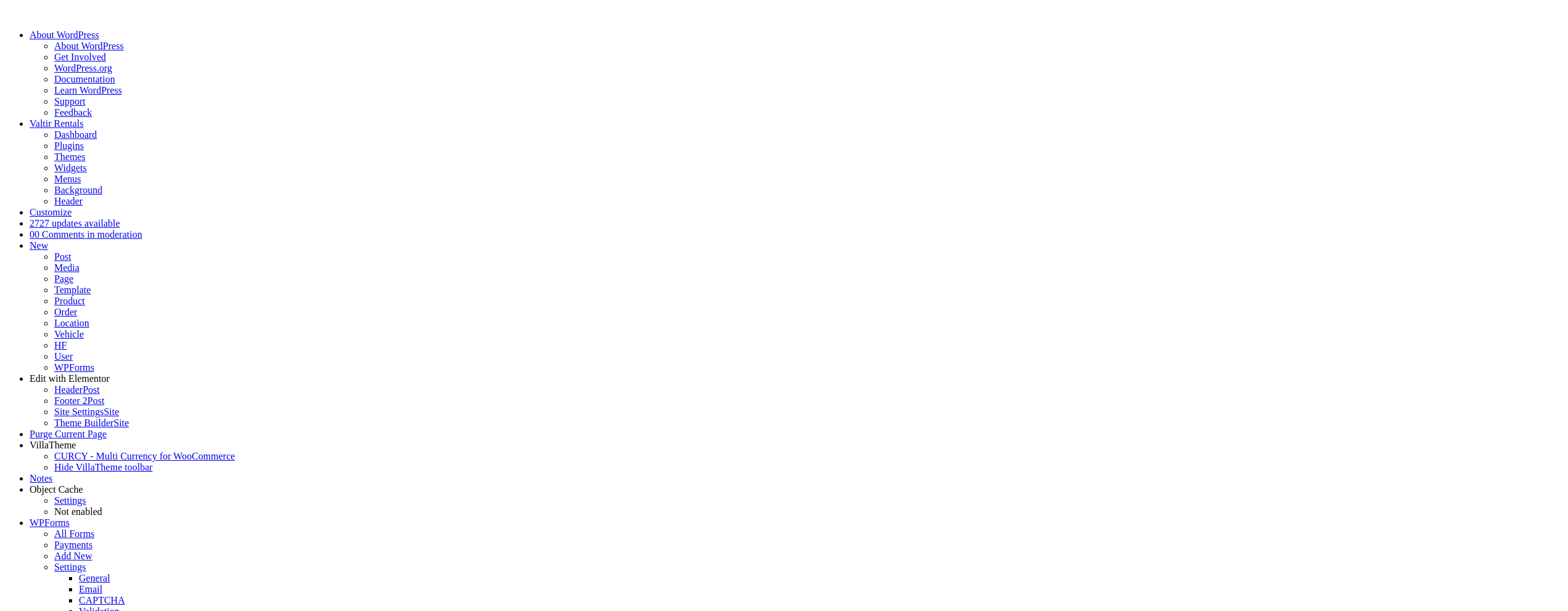 scroll, scrollTop: 0, scrollLeft: 0, axis: both 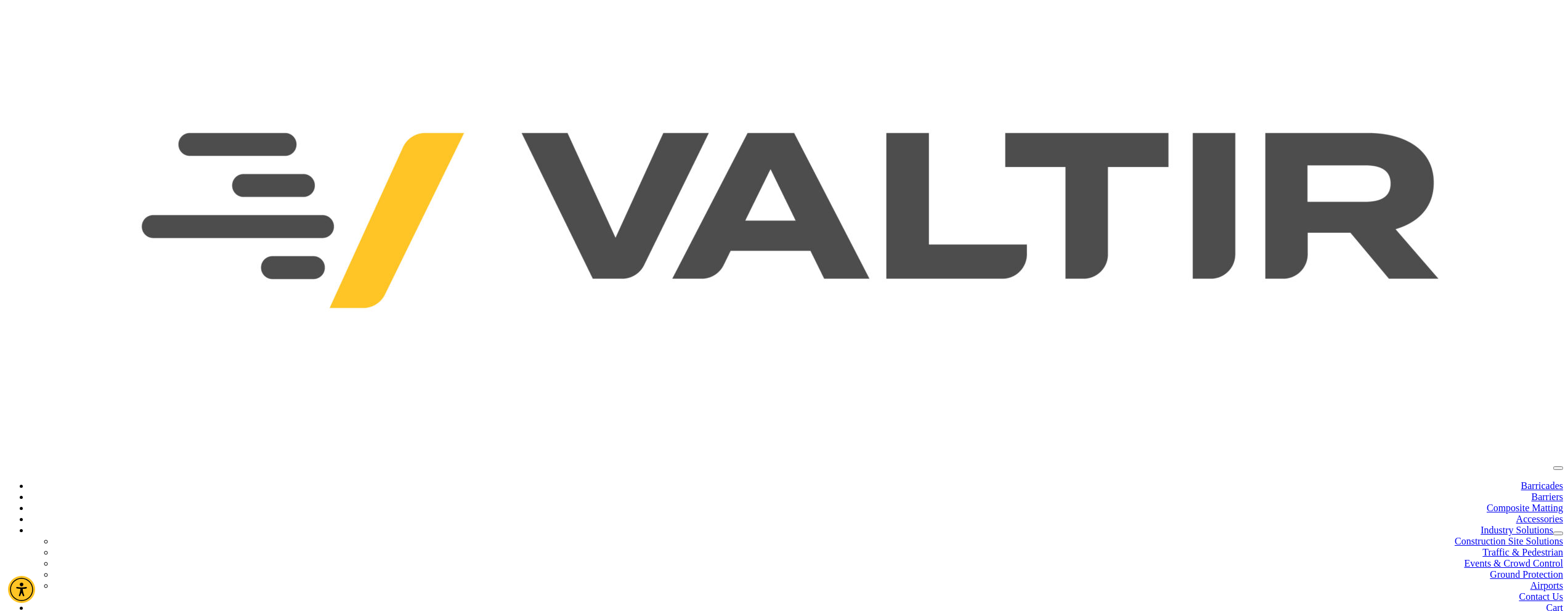 click on "Read more" at bounding box center [26, 2014] 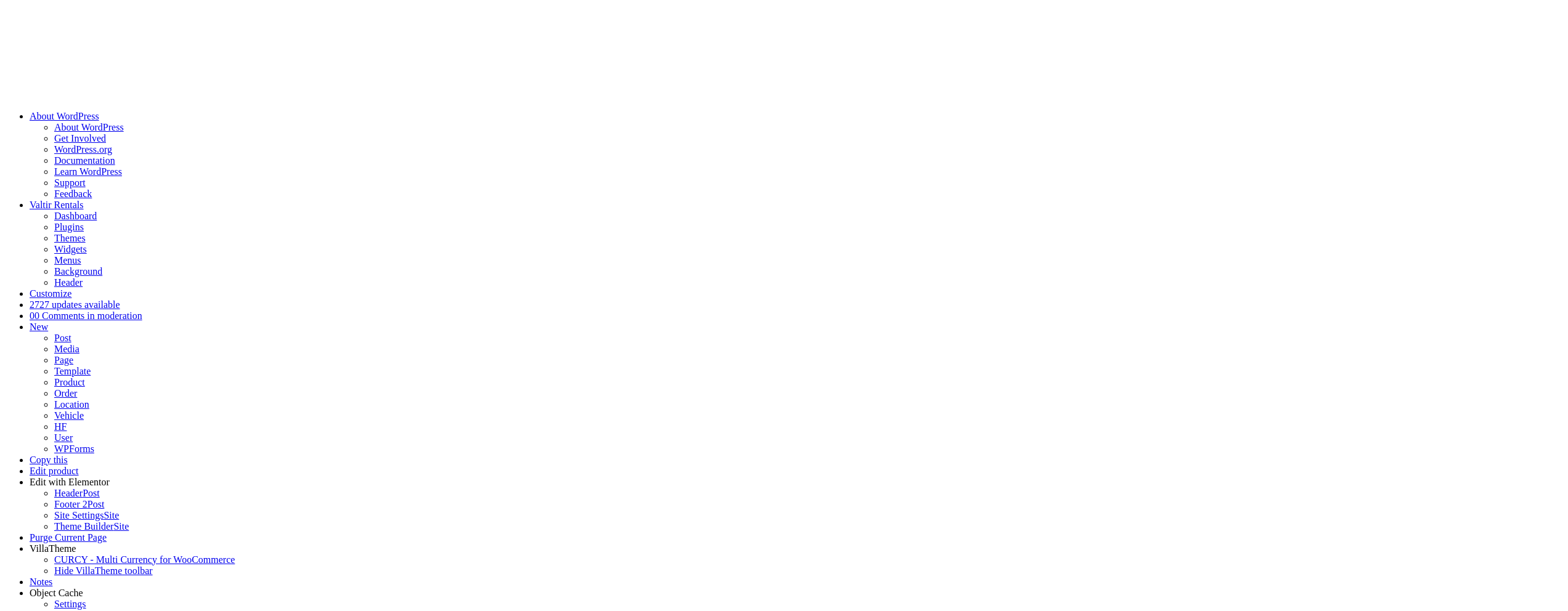 scroll, scrollTop: 0, scrollLeft: 0, axis: both 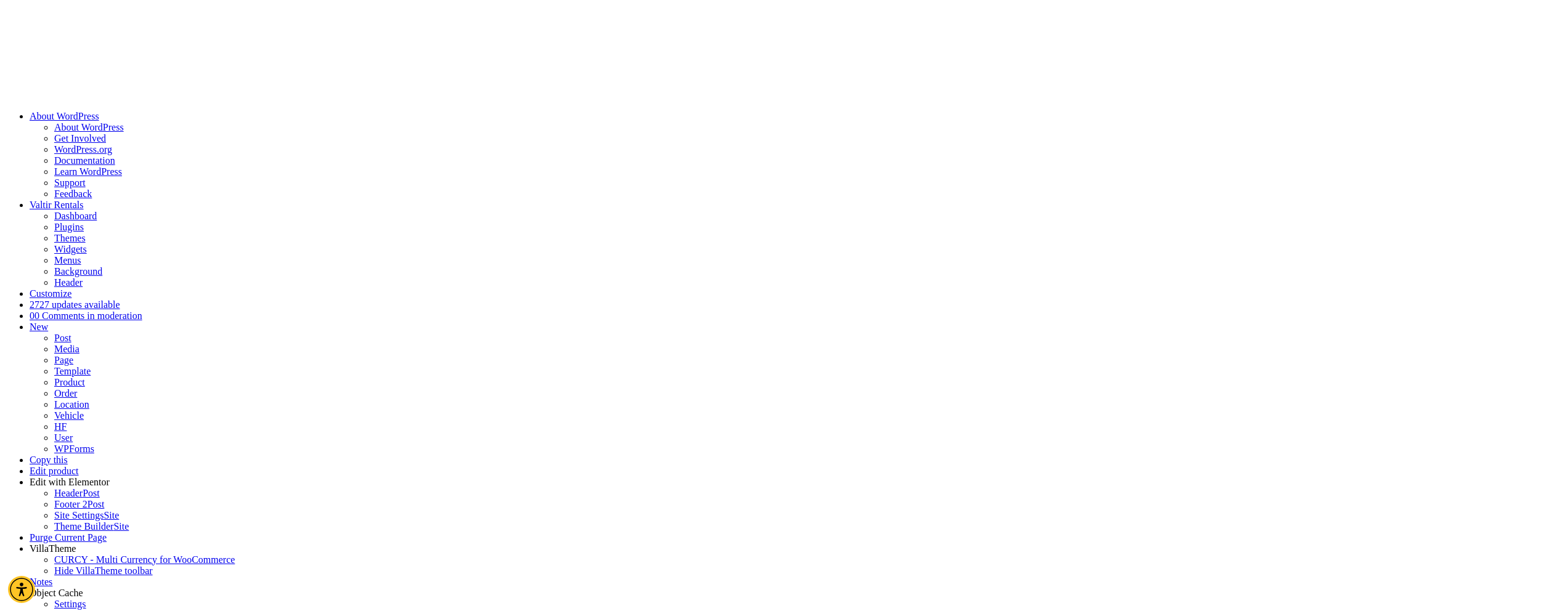click on "**********" 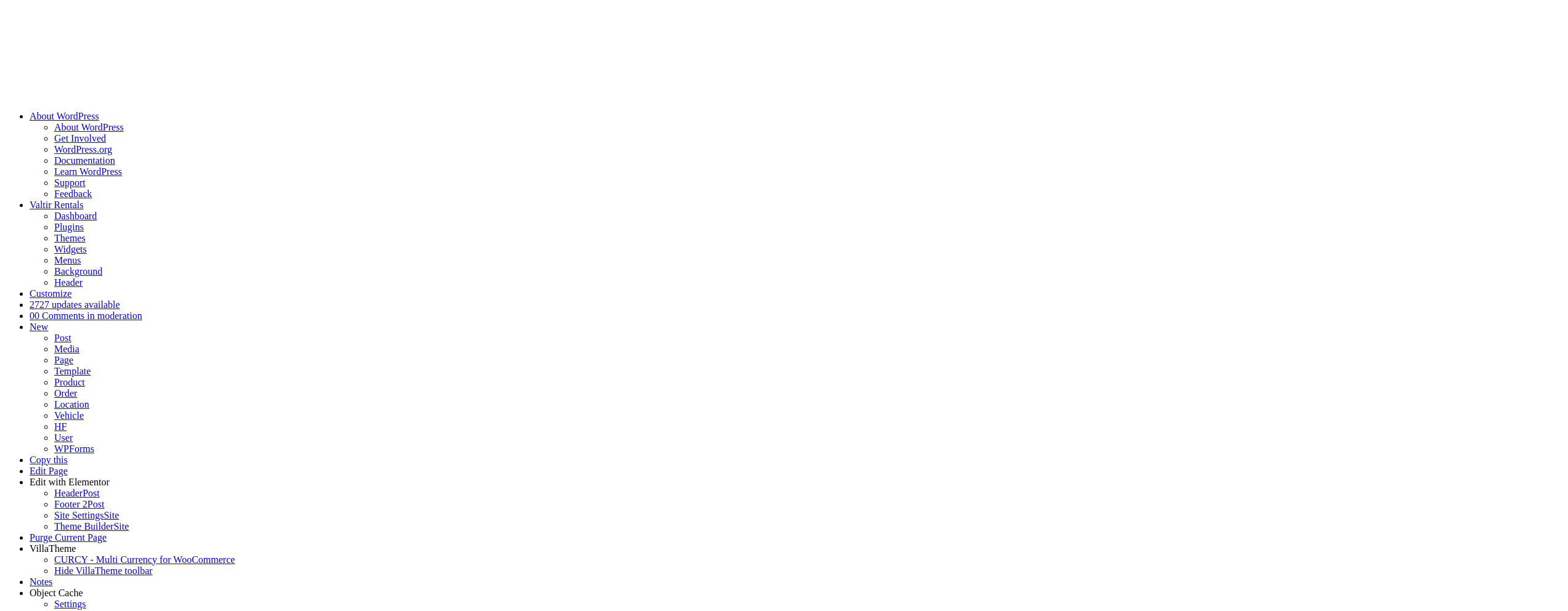 scroll, scrollTop: 0, scrollLeft: 0, axis: both 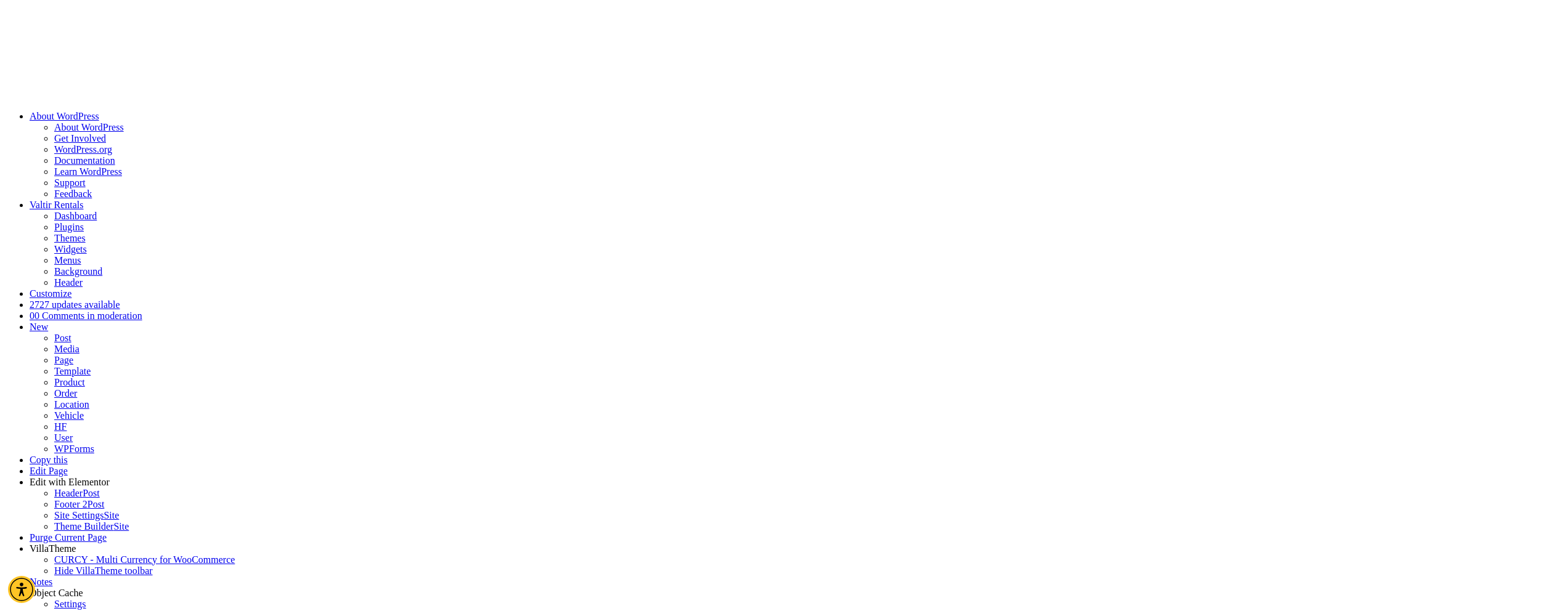 click on "*" at bounding box center (521, 2329) 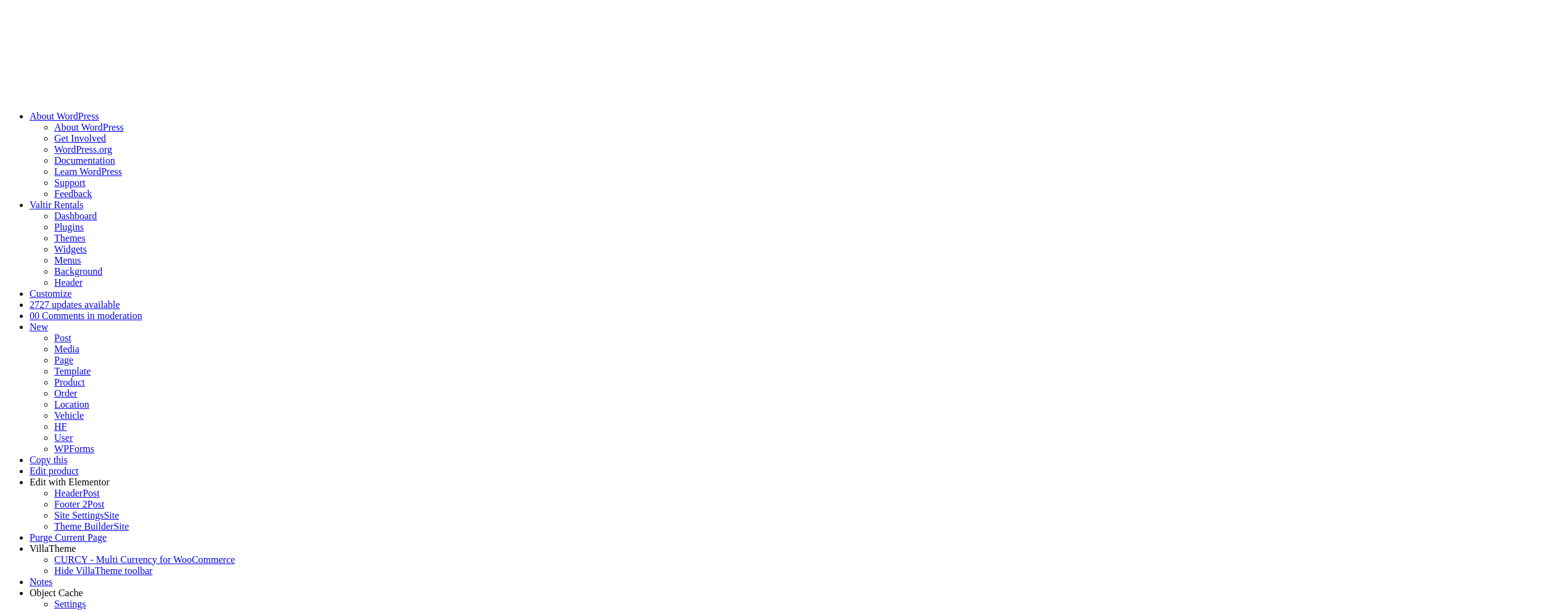 scroll, scrollTop: 0, scrollLeft: 0, axis: both 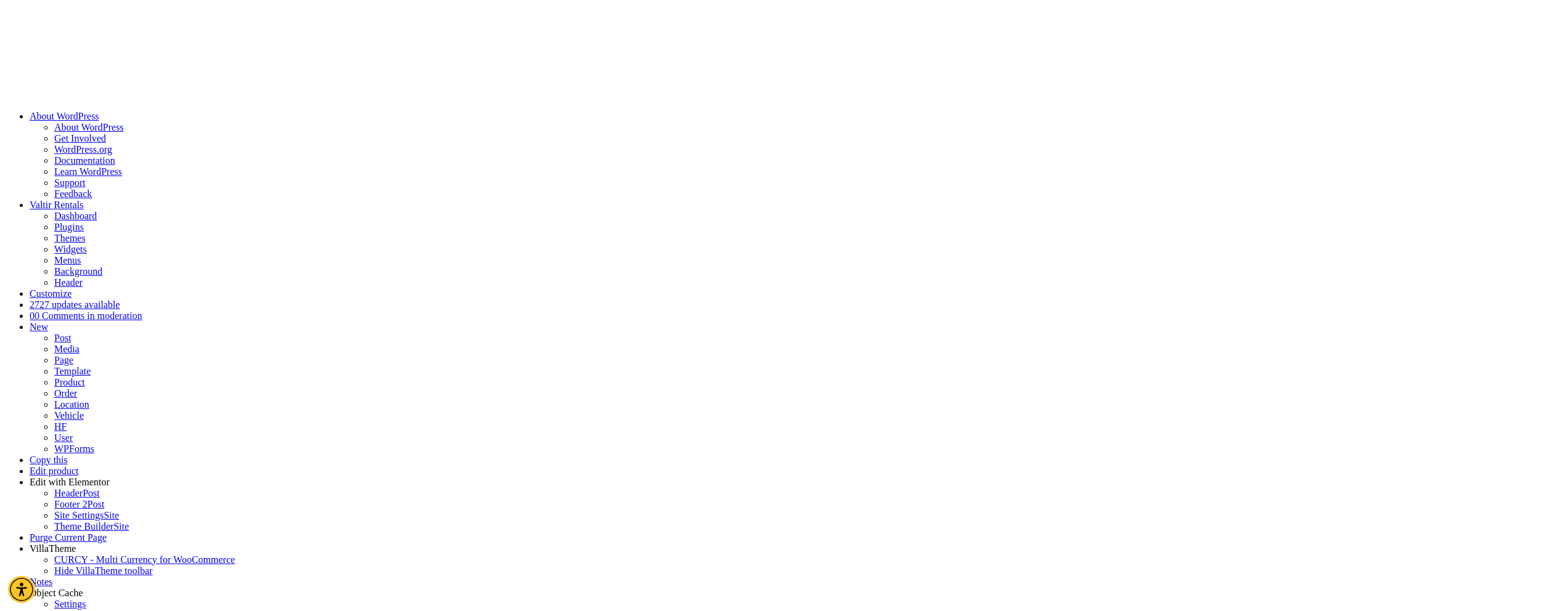 click on "Request Quote" at bounding box center [784, 2076] 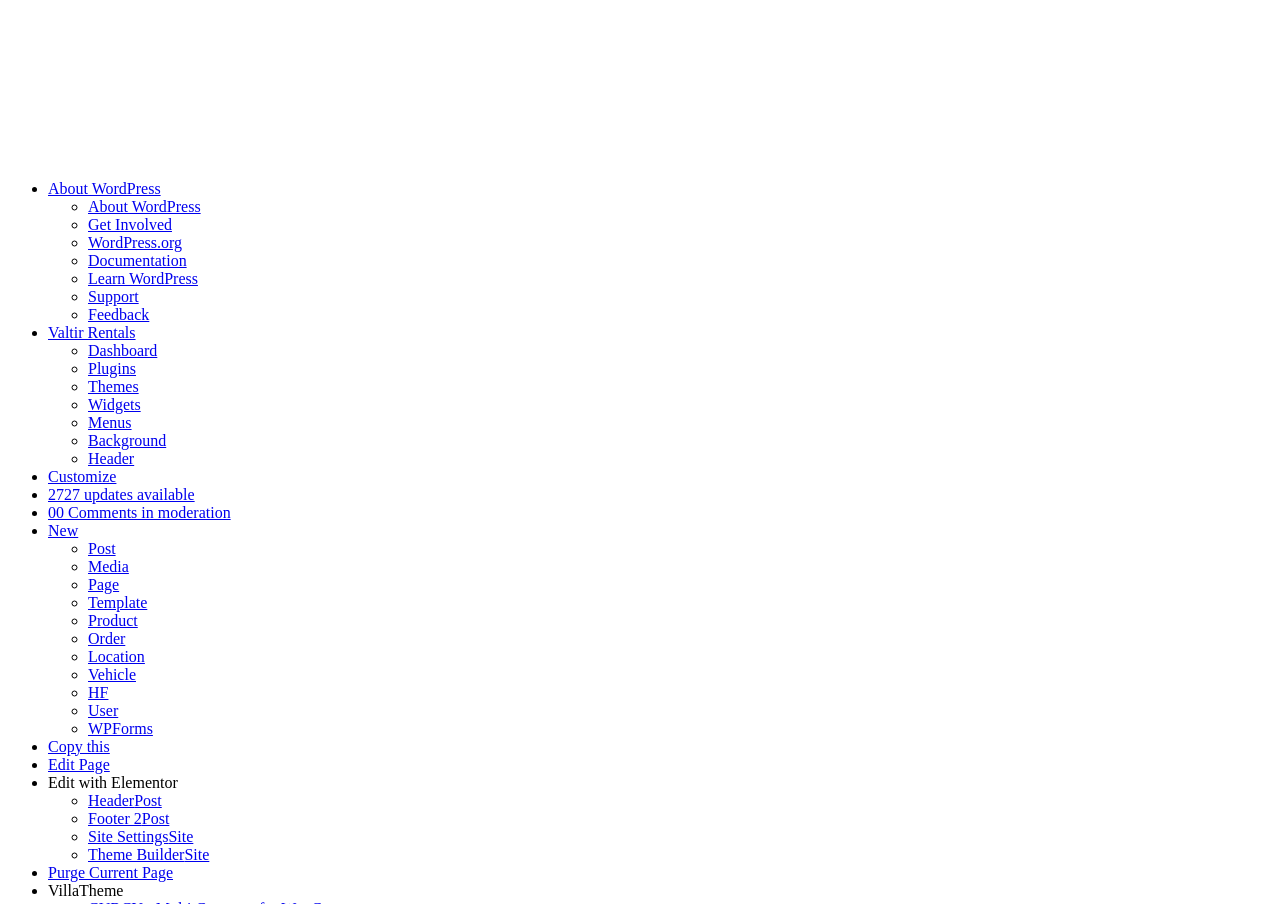 scroll, scrollTop: 0, scrollLeft: 0, axis: both 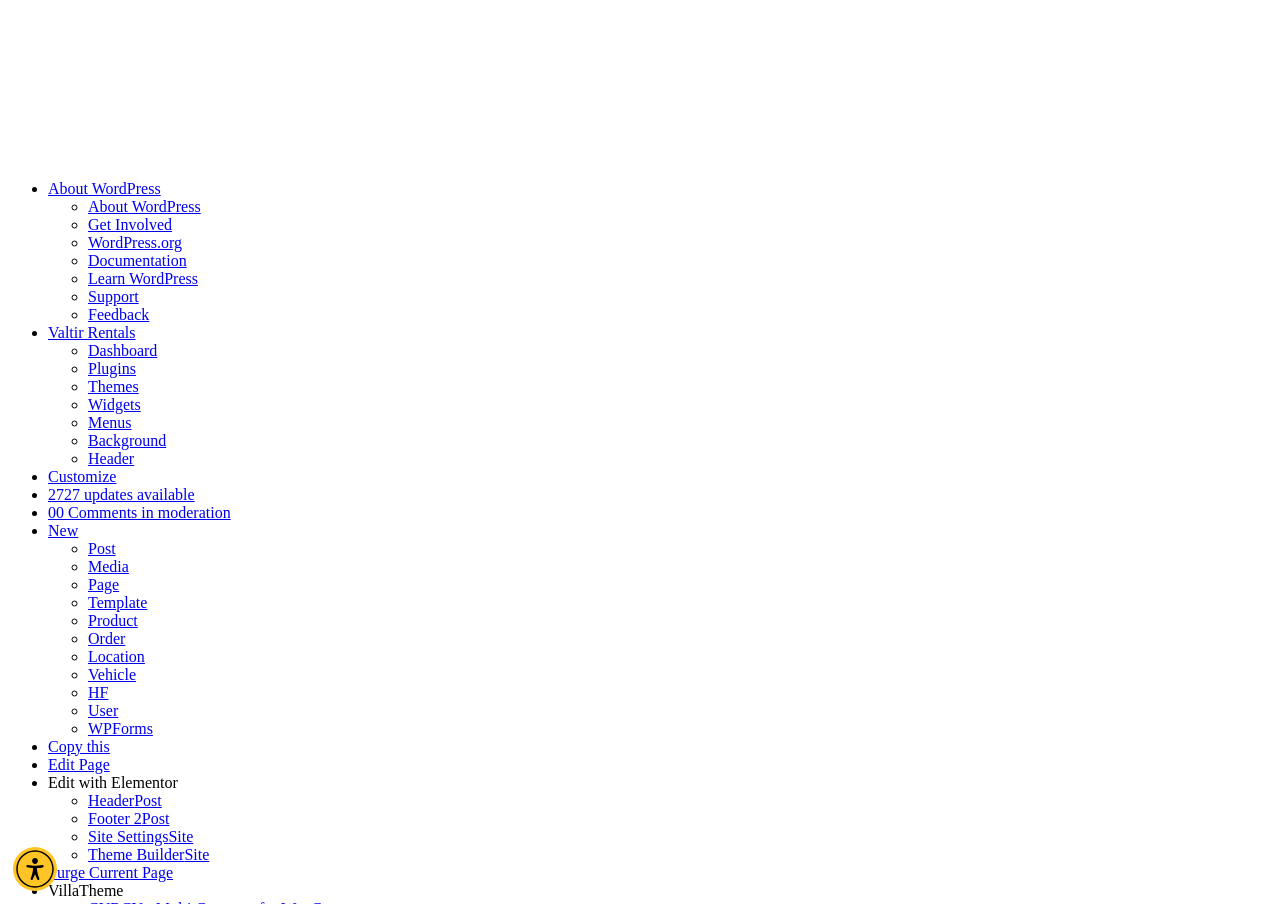 click at bounding box center [539, 3931] 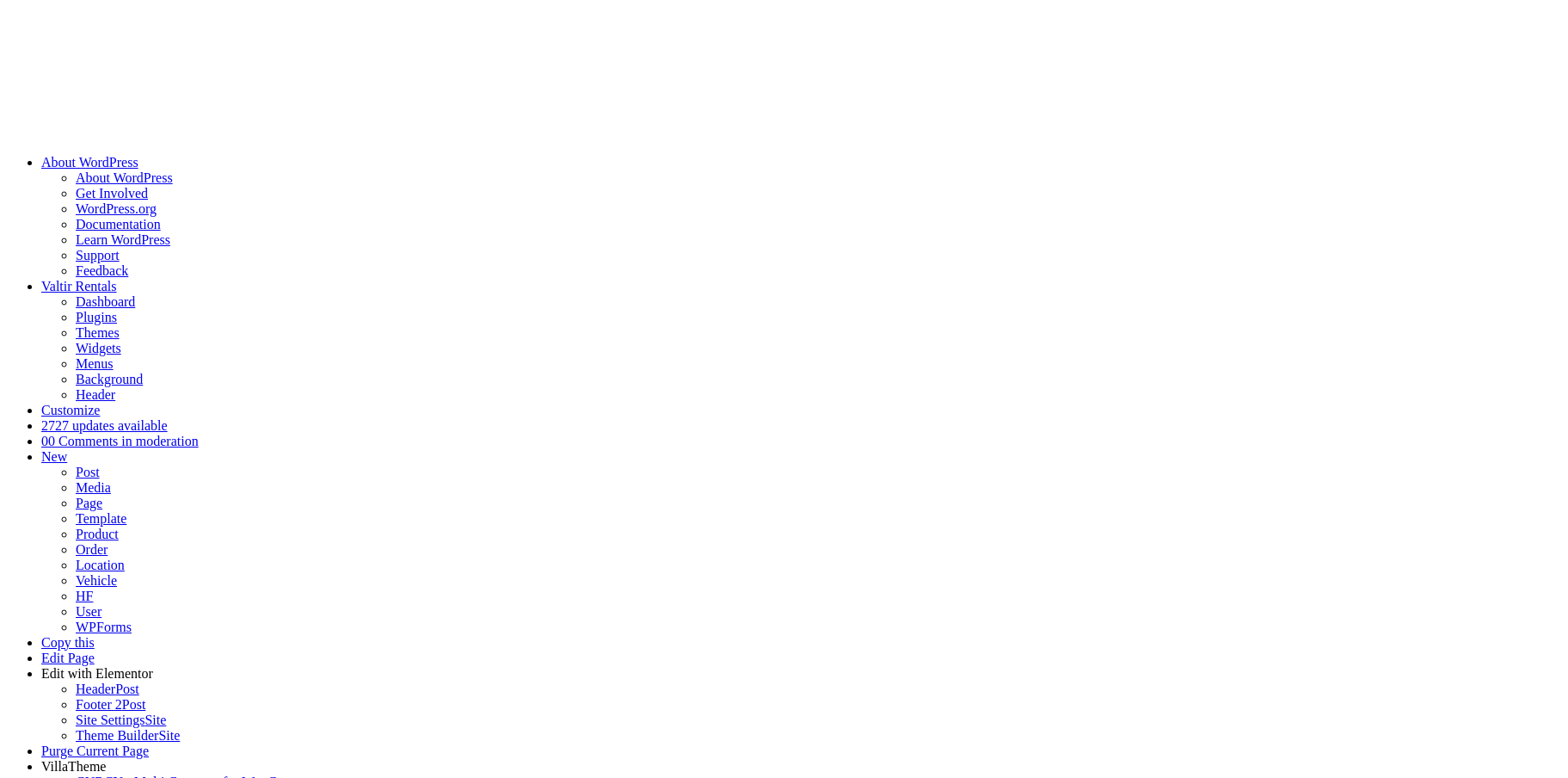 scroll, scrollTop: 0, scrollLeft: 0, axis: both 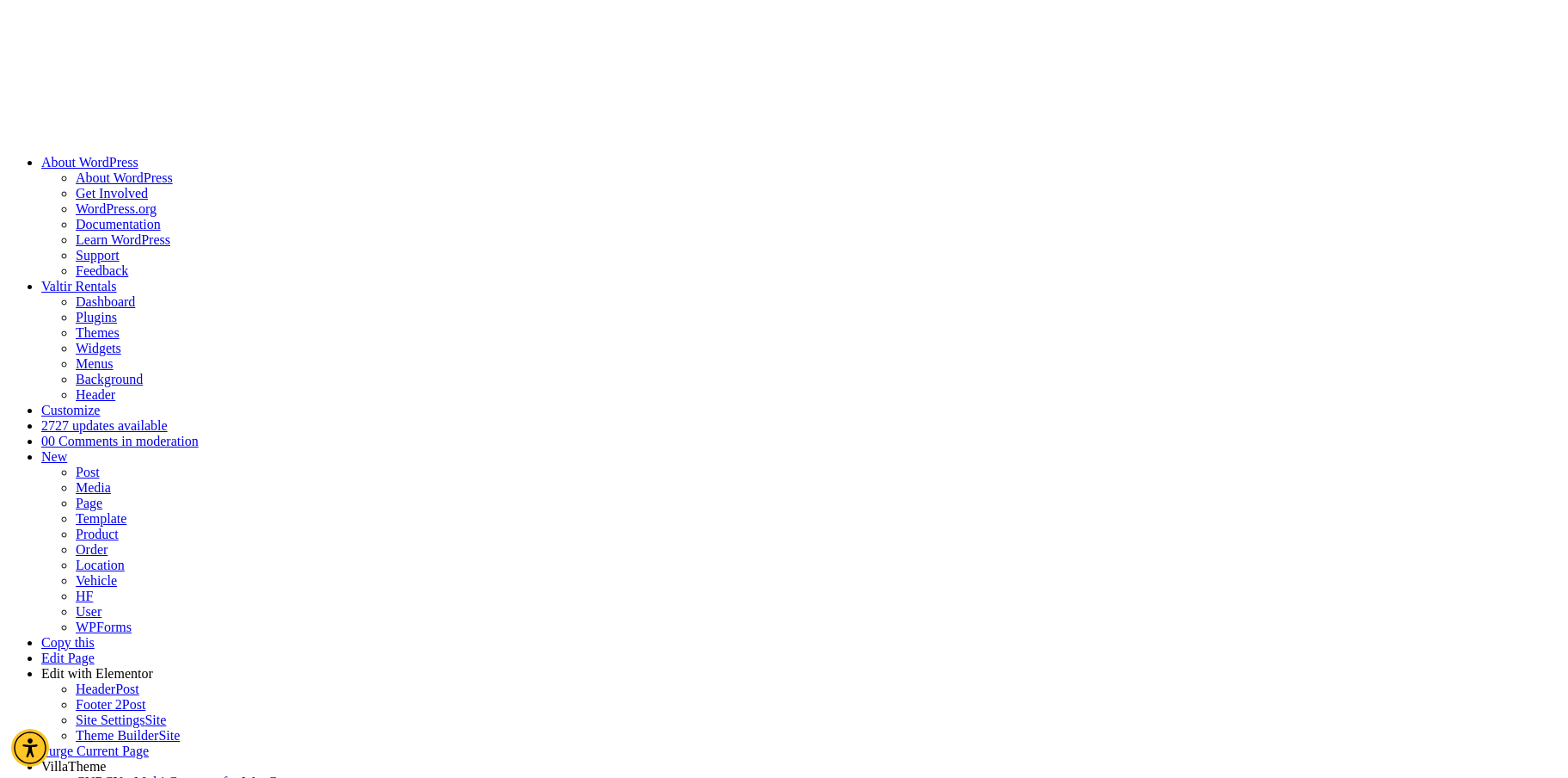 click on "****" at bounding box center (133, 3048) 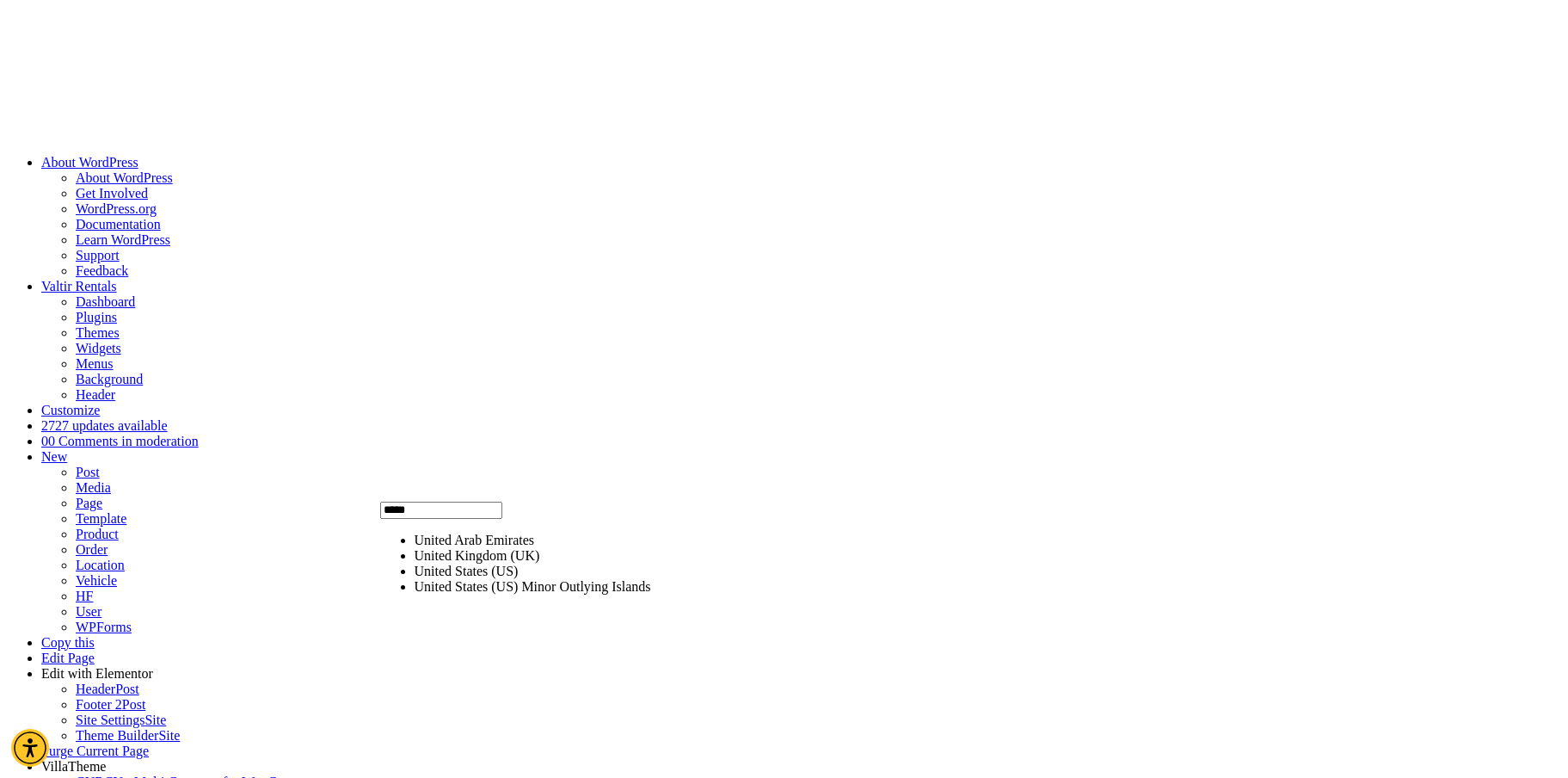 type on "*****" 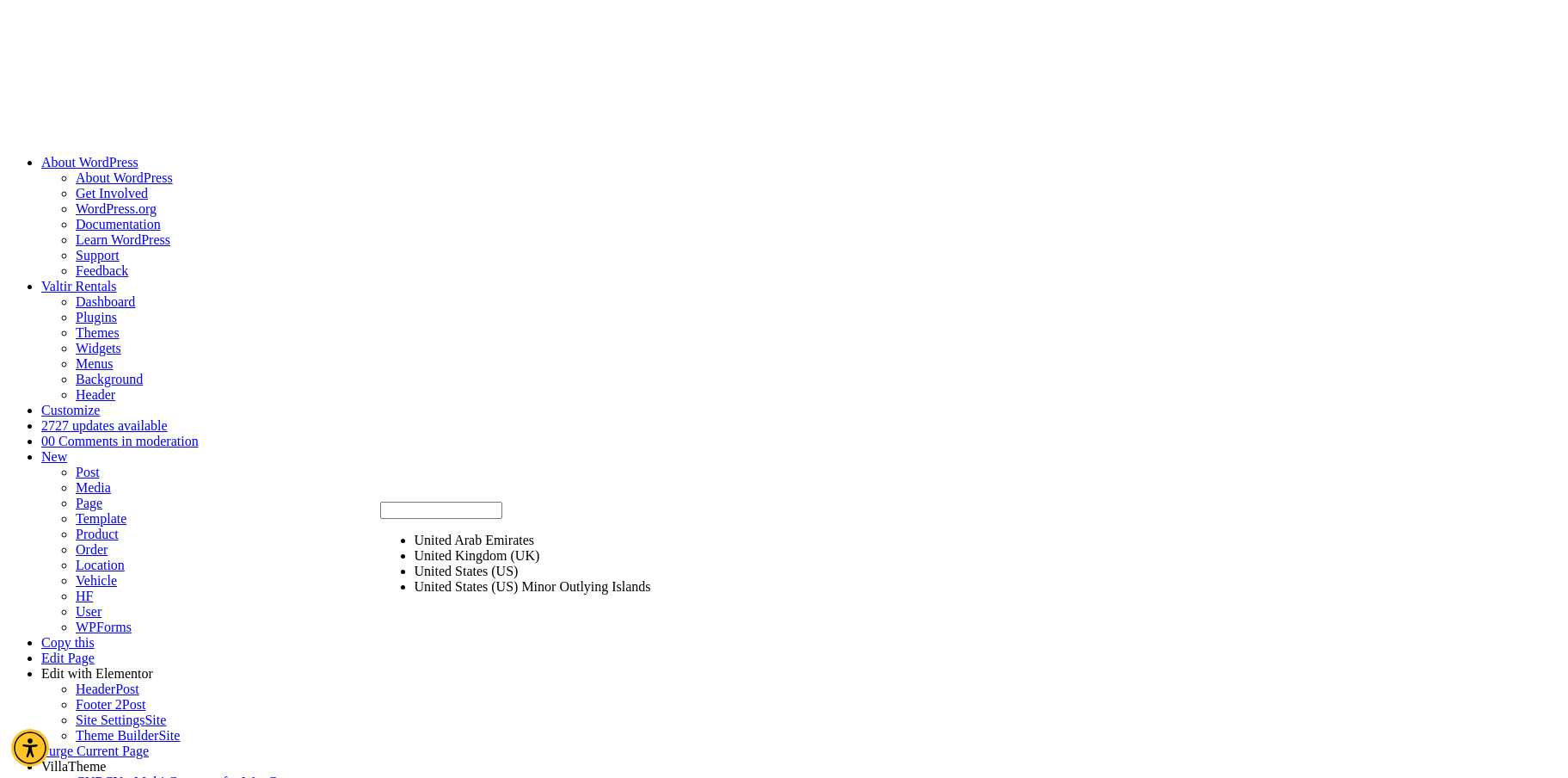 select on "**" 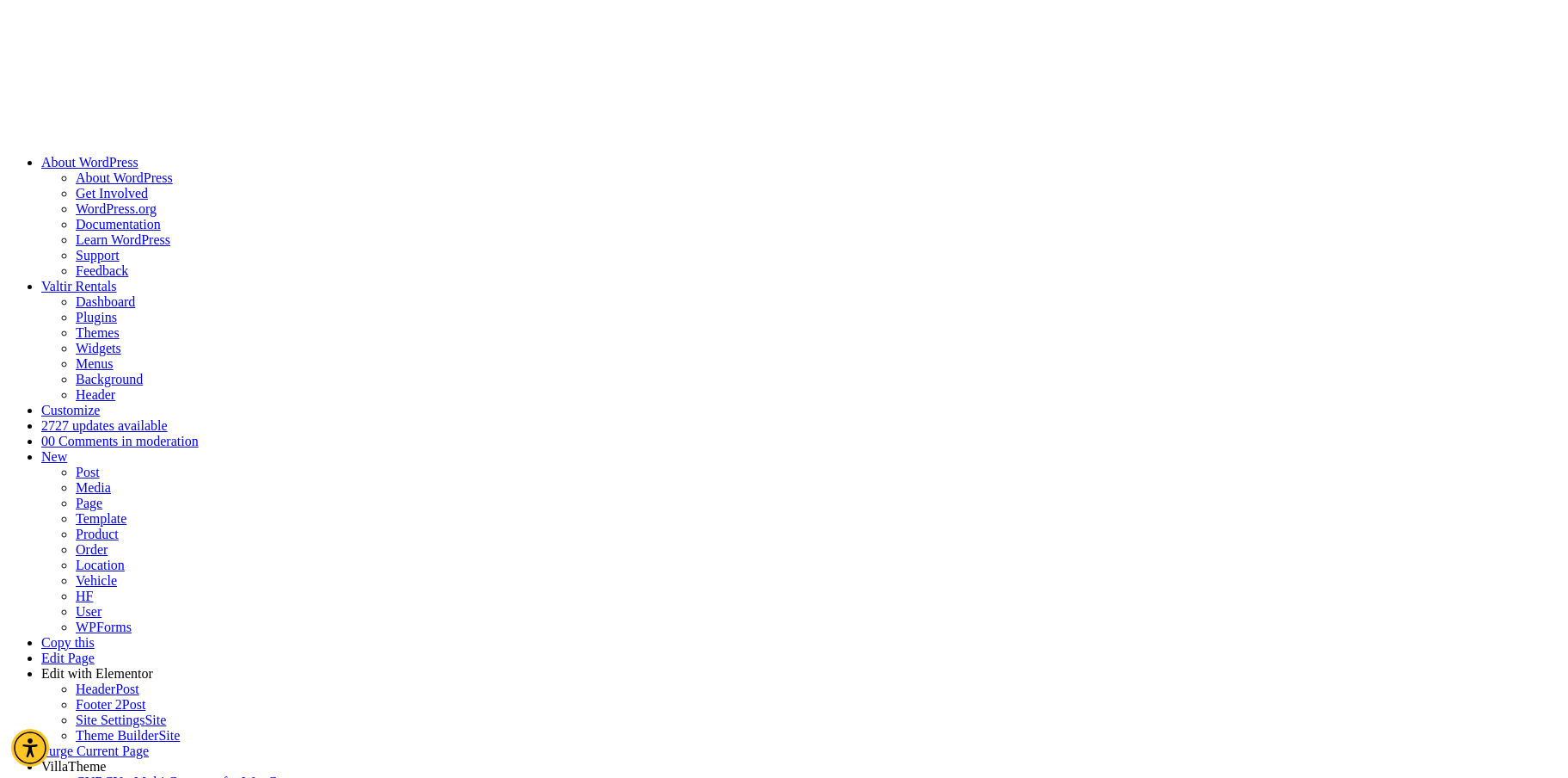 scroll, scrollTop: 34, scrollLeft: 0, axis: vertical 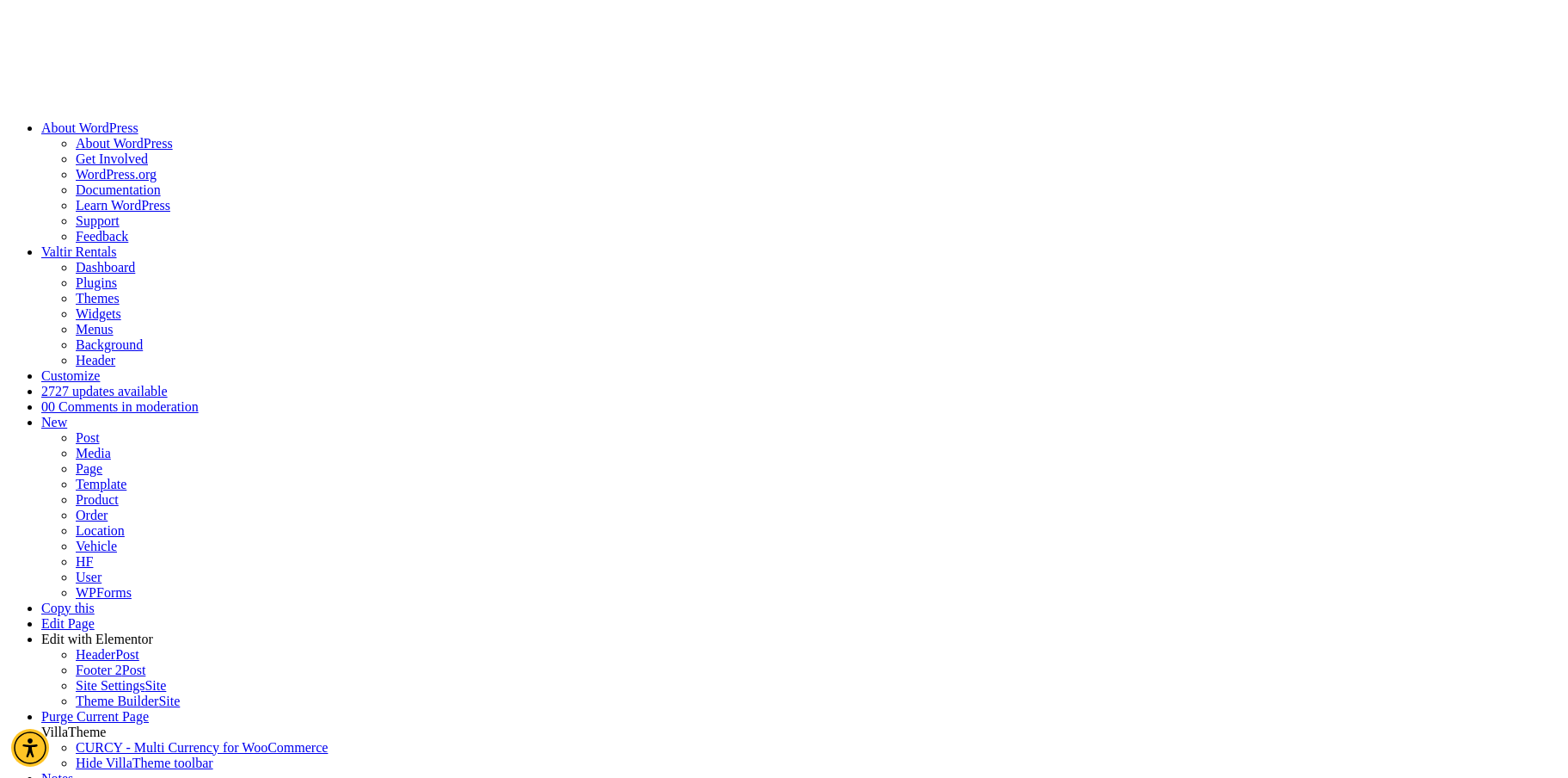 click on "Select an option…" at bounding box center [304, 3137] 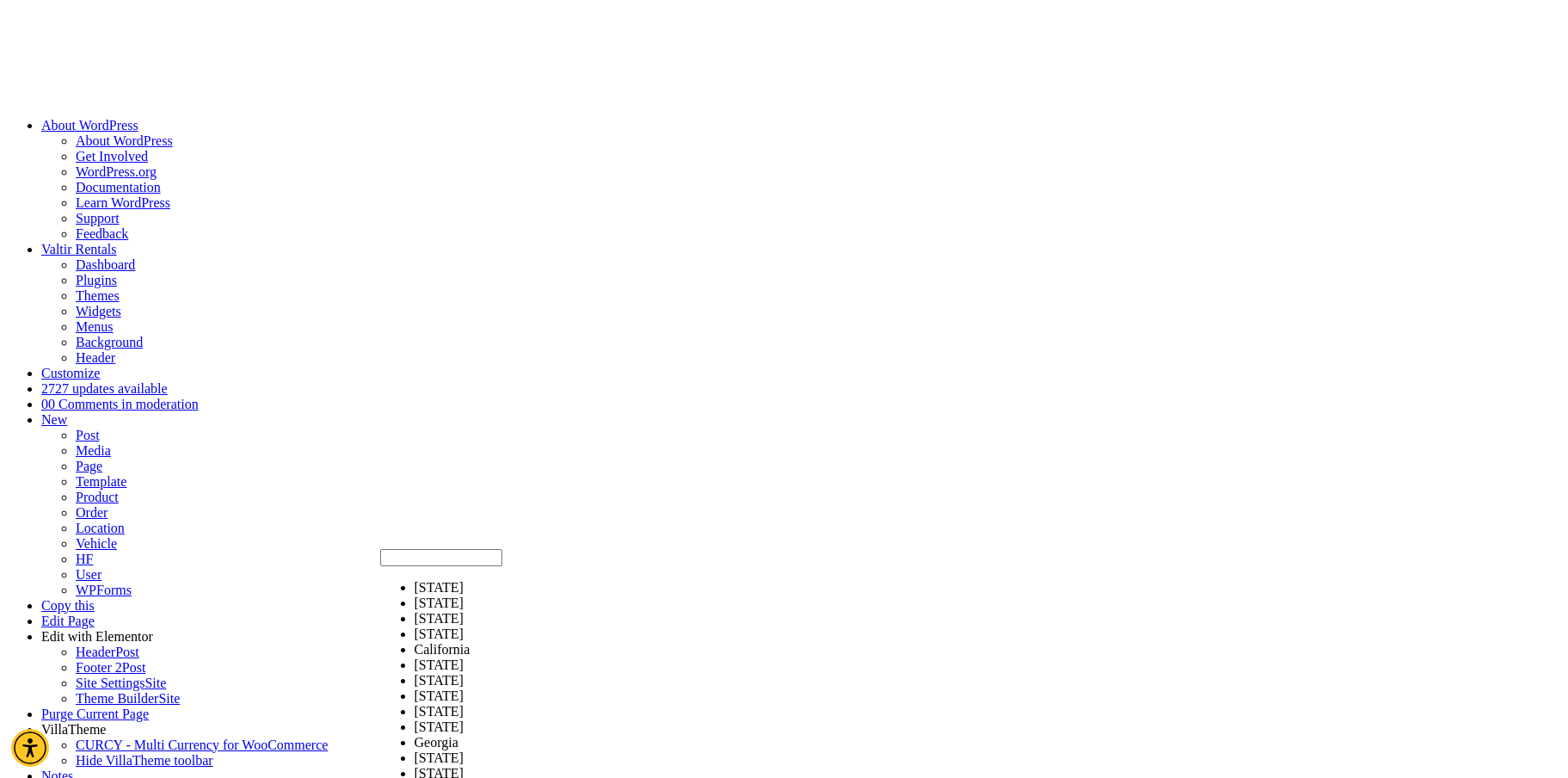 scroll, scrollTop: 38, scrollLeft: 0, axis: vertical 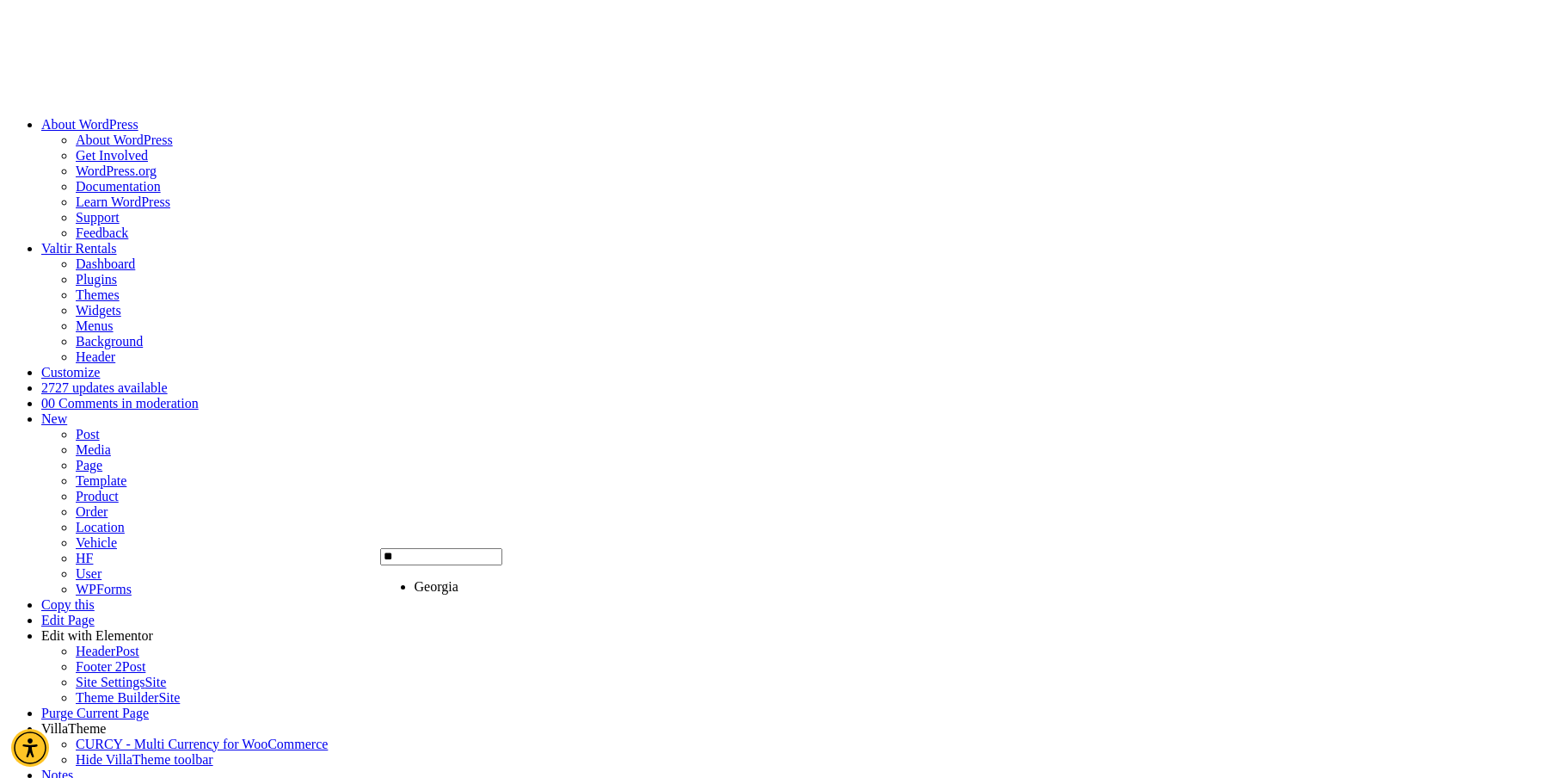 type on "**" 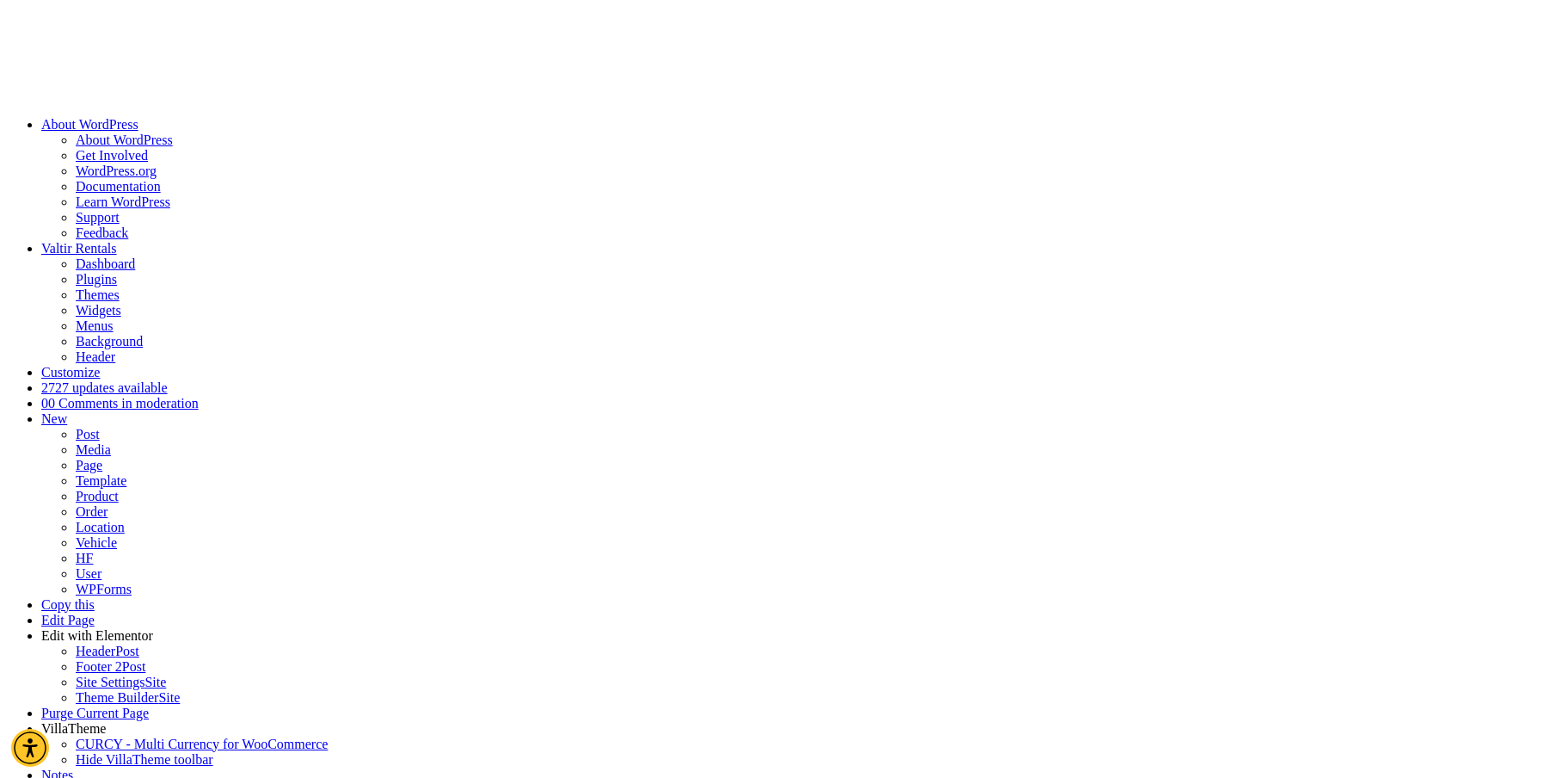 click on "Order Need-by Date  *" at bounding box center (174, 3230) 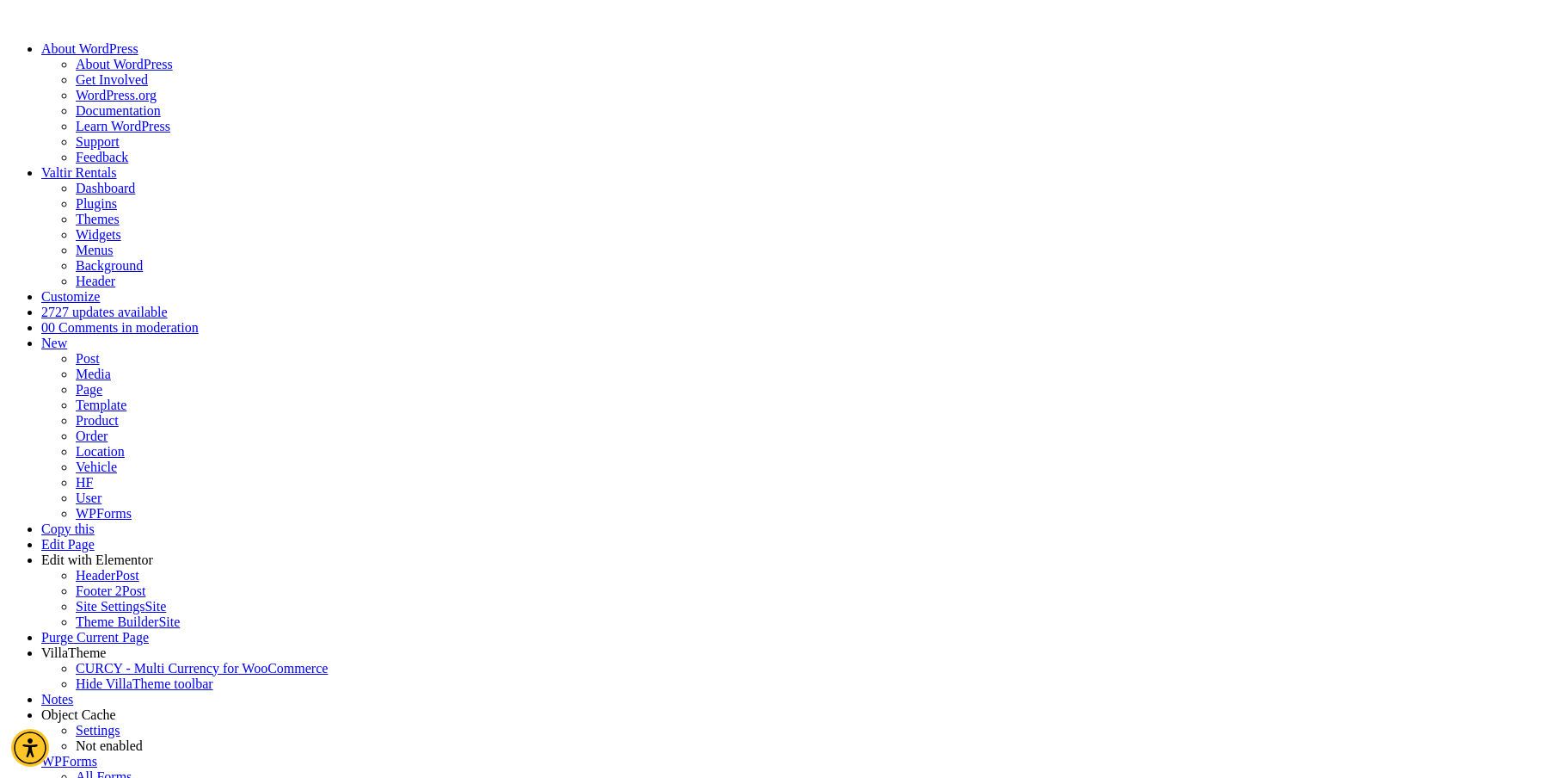 scroll, scrollTop: 204, scrollLeft: 0, axis: vertical 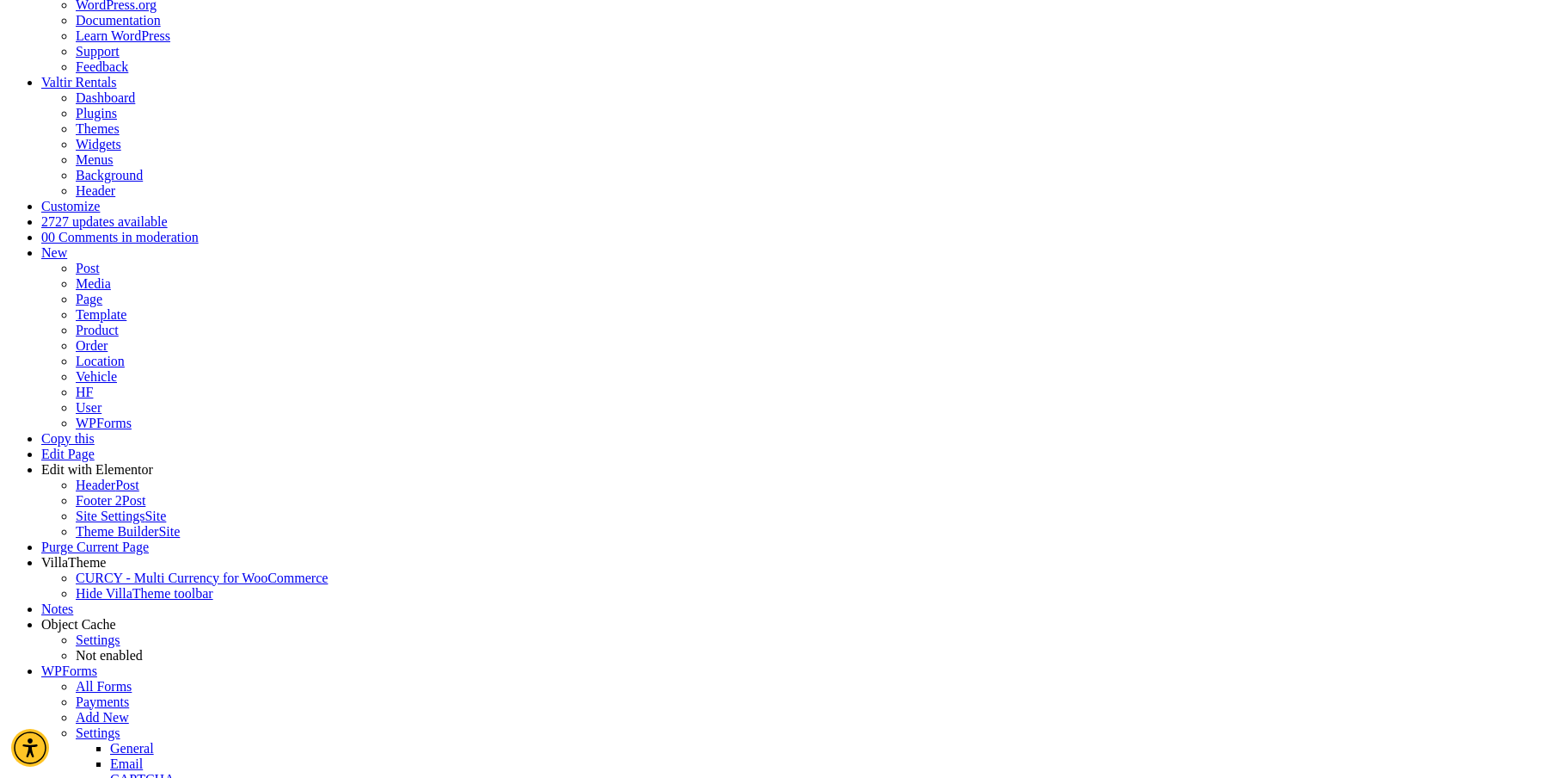 click on "Order Need-by Date  *" at bounding box center (174, 3155) 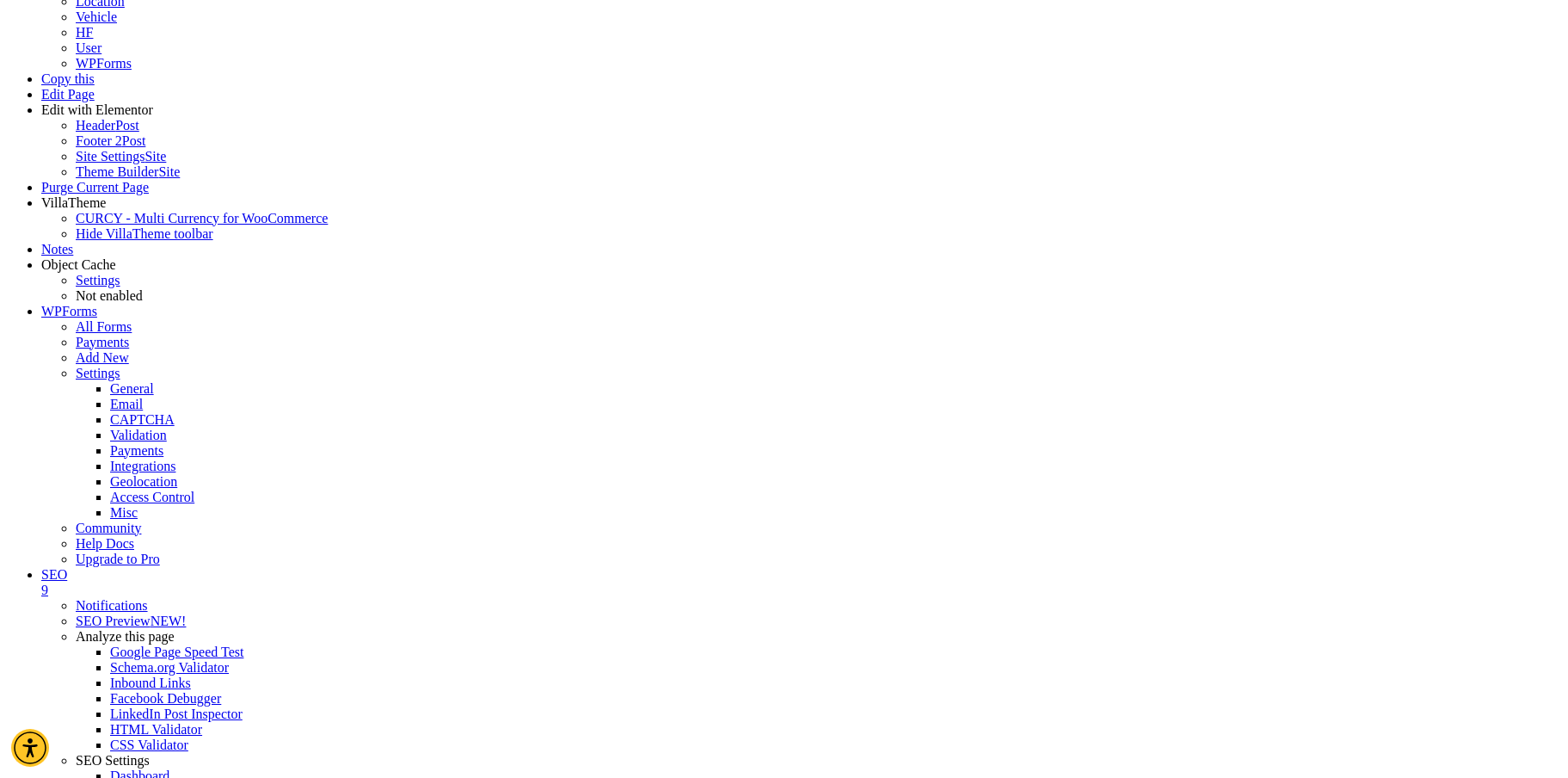 scroll, scrollTop: 567, scrollLeft: 0, axis: vertical 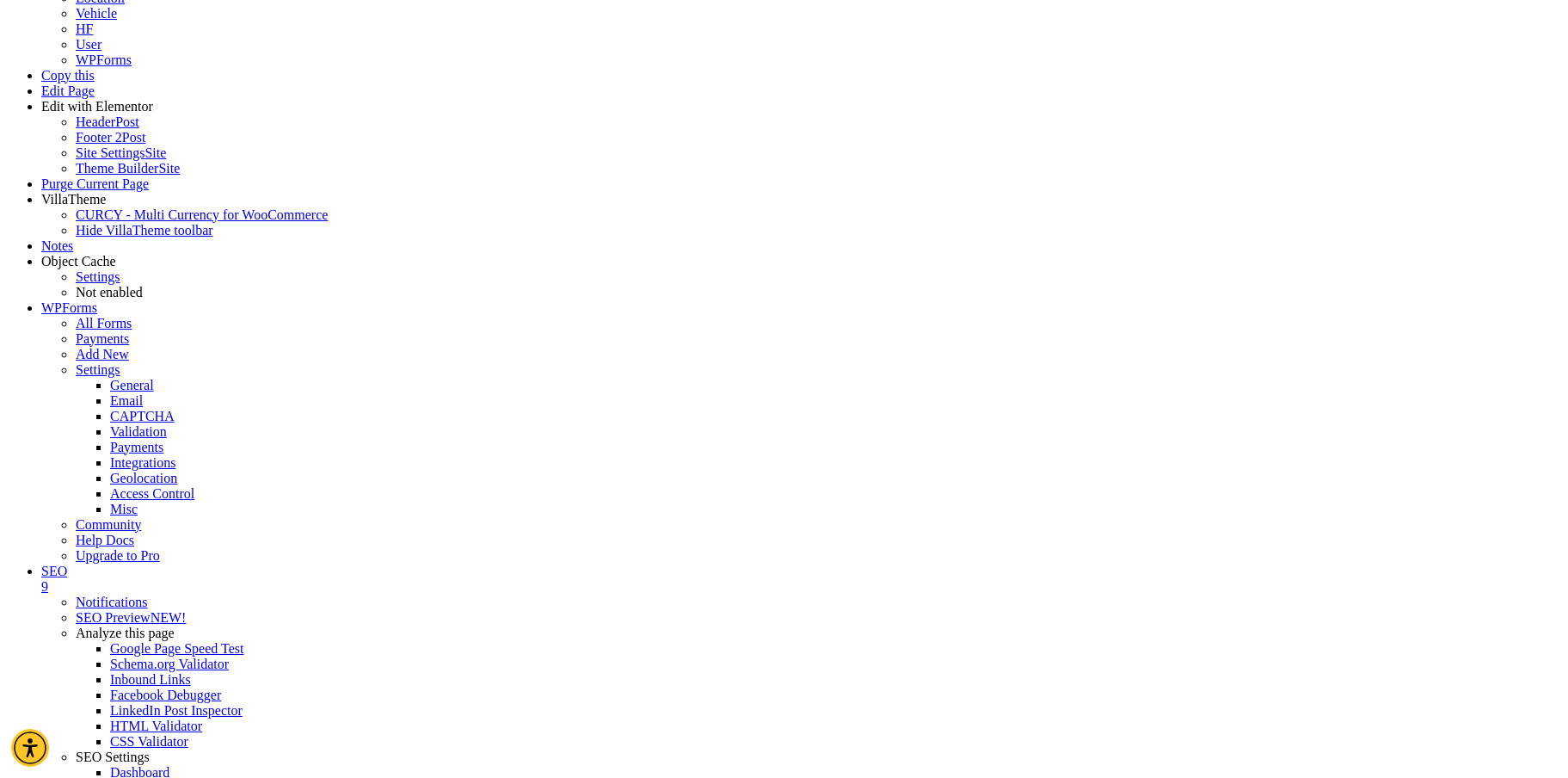 click on "Submit Quote Request" at bounding box center [71, 3188] 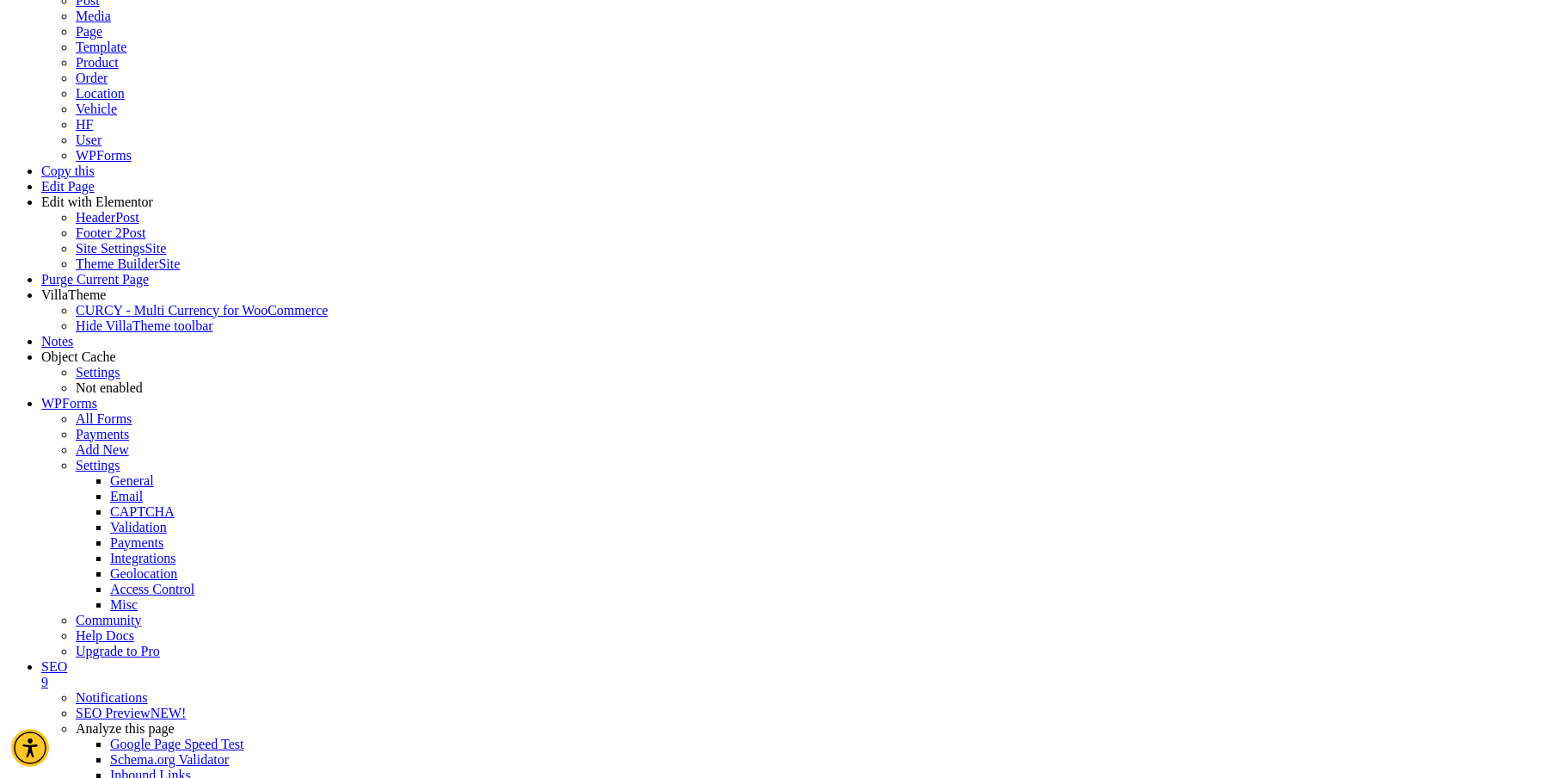 scroll, scrollTop: 470, scrollLeft: 0, axis: vertical 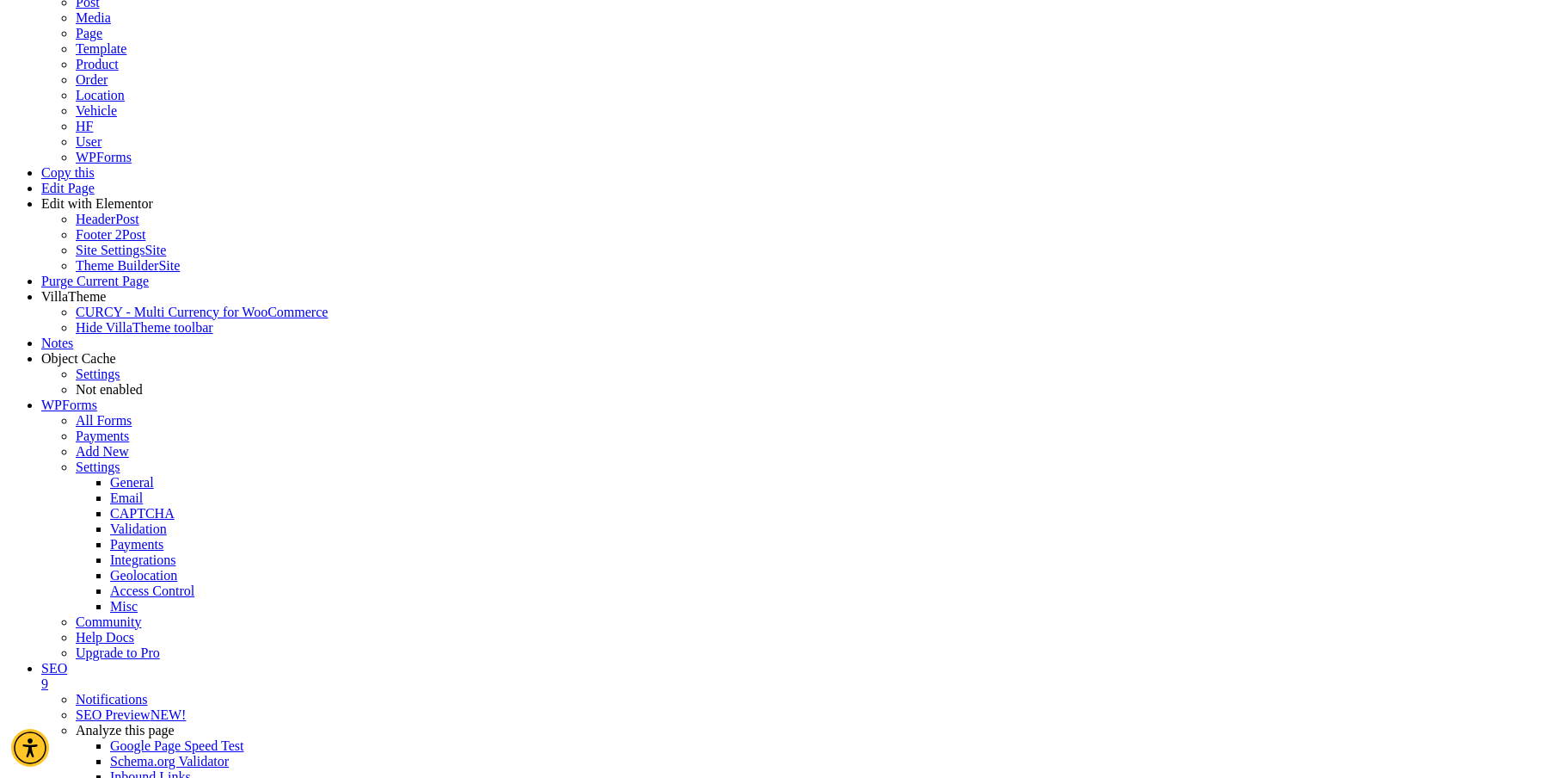 click on "**********" at bounding box center (411, 2979) 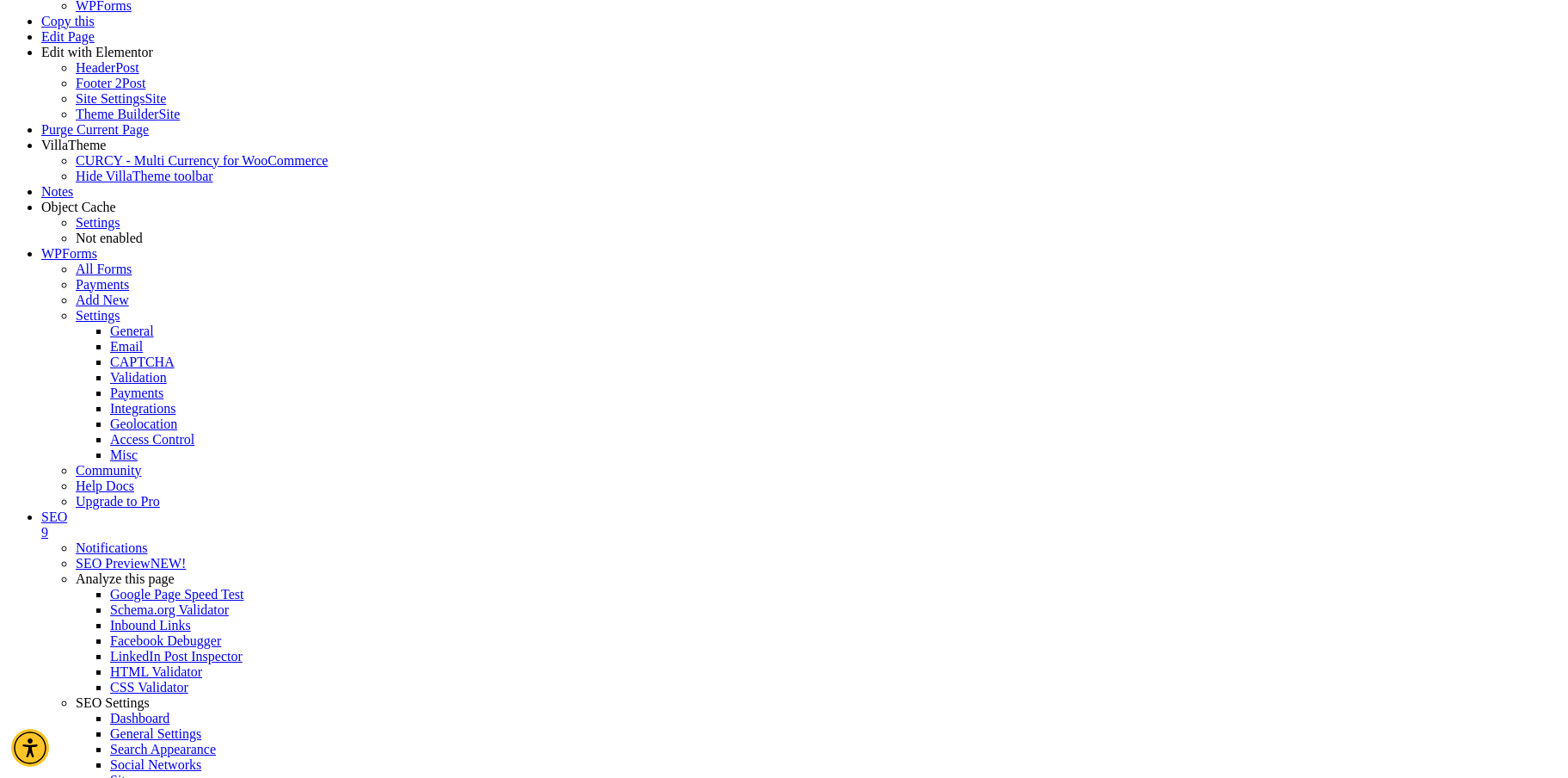 scroll, scrollTop: 622, scrollLeft: 0, axis: vertical 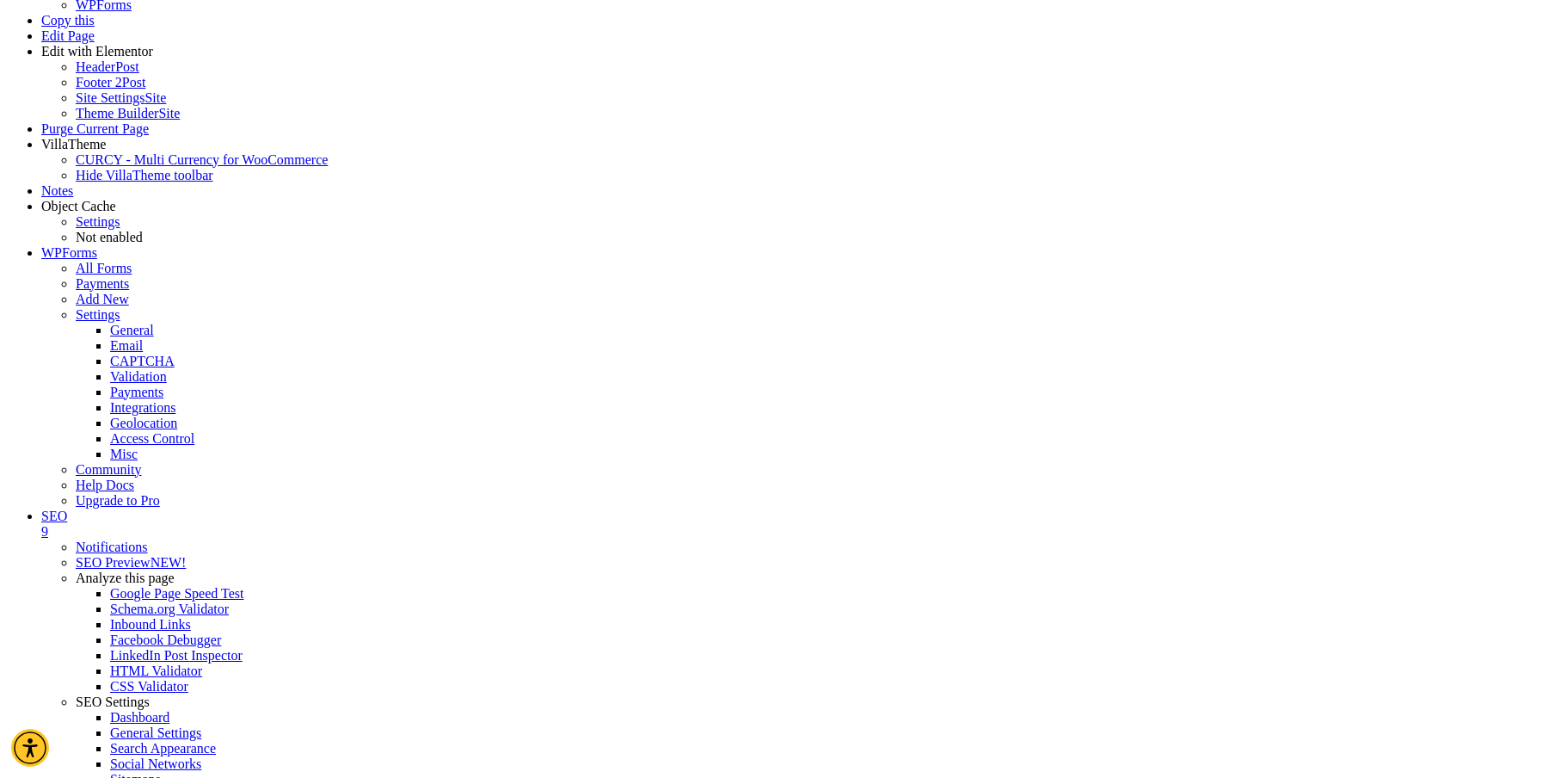 click on "Submit Quote Request" at bounding box center (71, 3194) 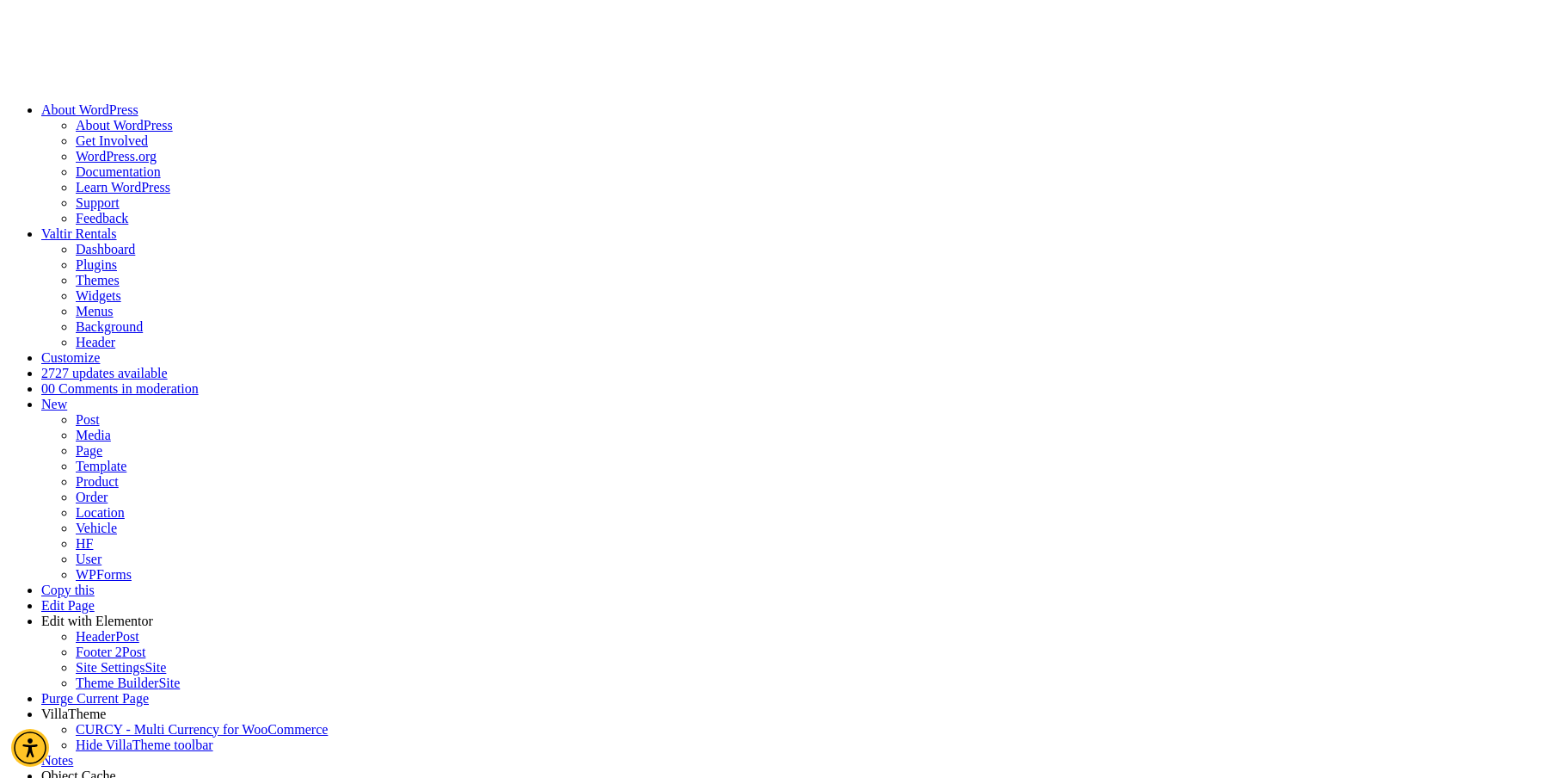 scroll, scrollTop: 33, scrollLeft: 0, axis: vertical 